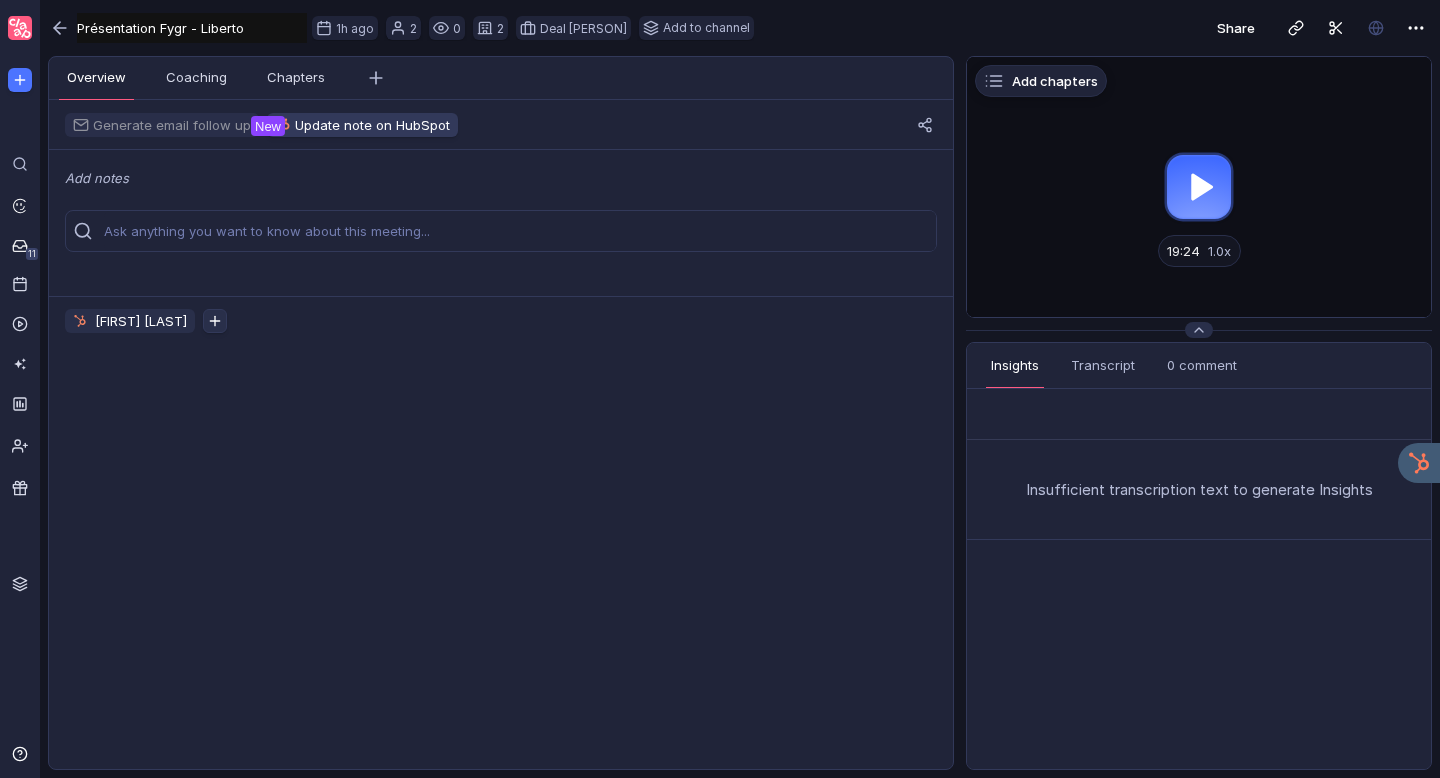 scroll, scrollTop: 0, scrollLeft: 0, axis: both 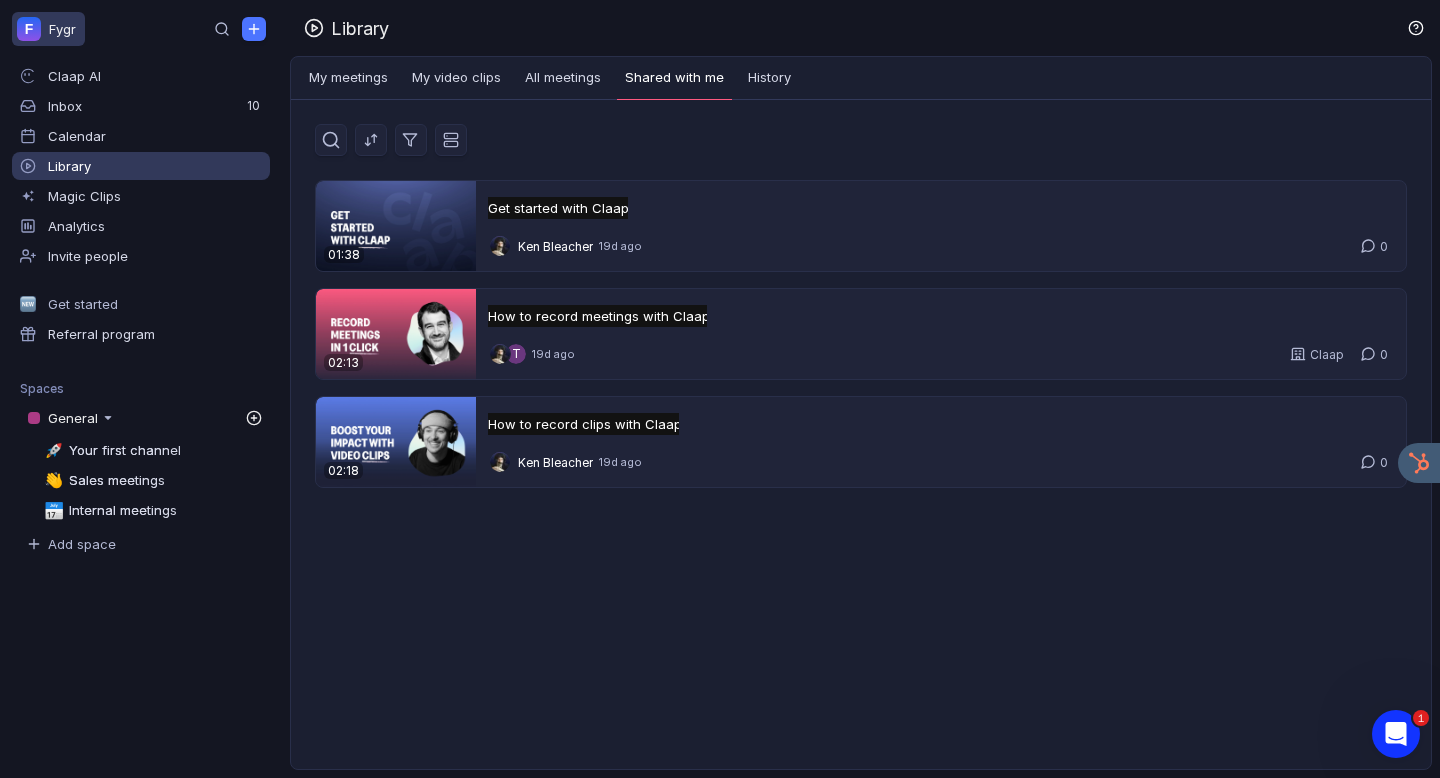 click on "F Fygr" at bounding box center (48, 29) 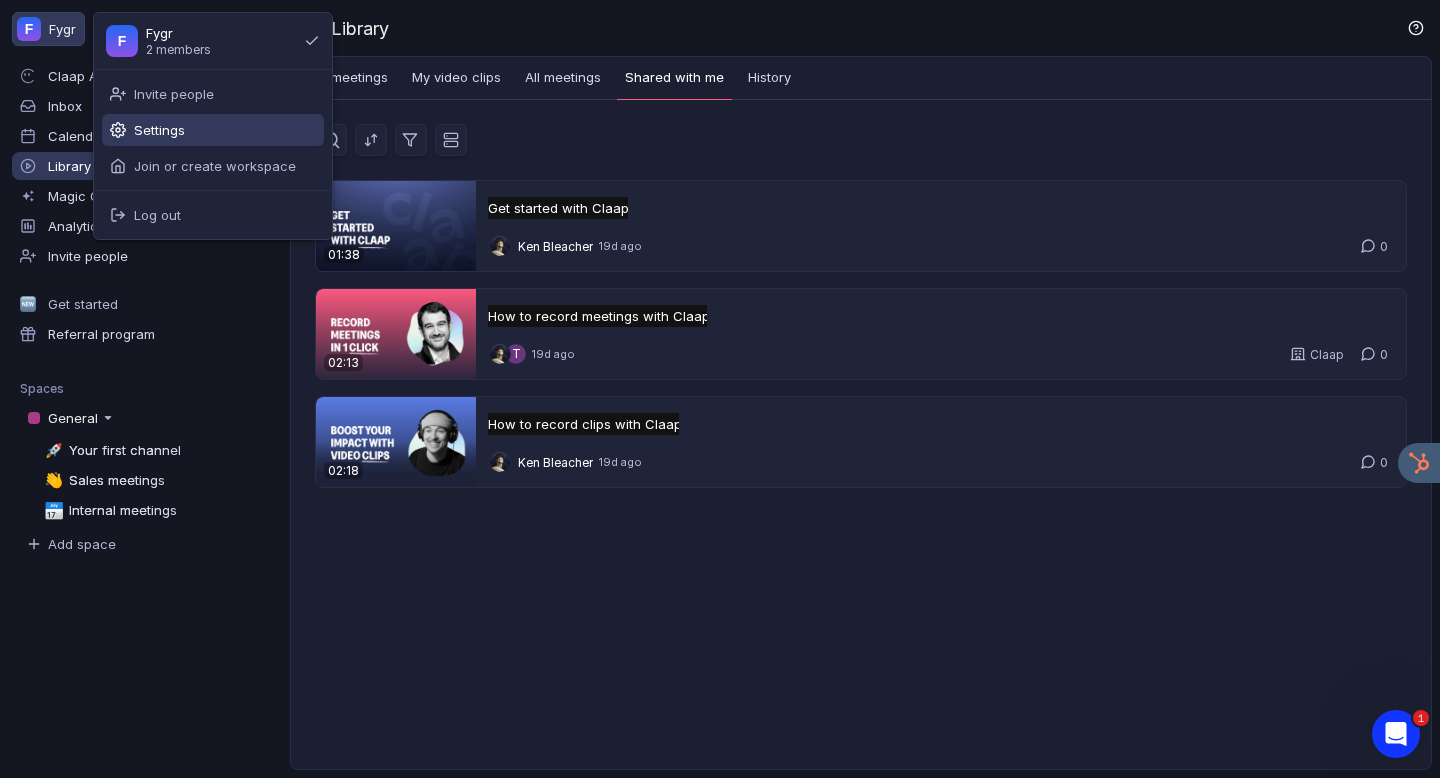click on "Settings" at bounding box center (213, 130) 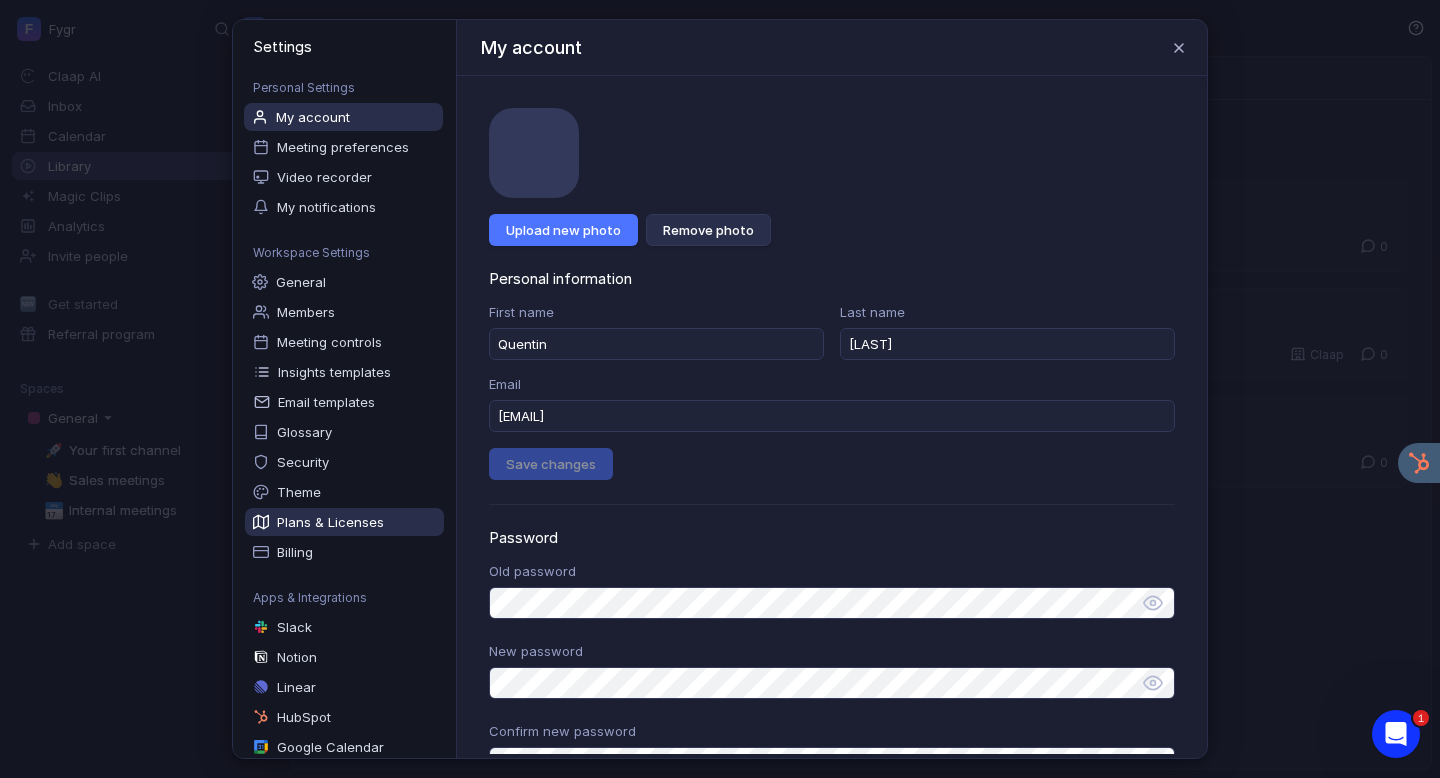 scroll, scrollTop: 32, scrollLeft: 0, axis: vertical 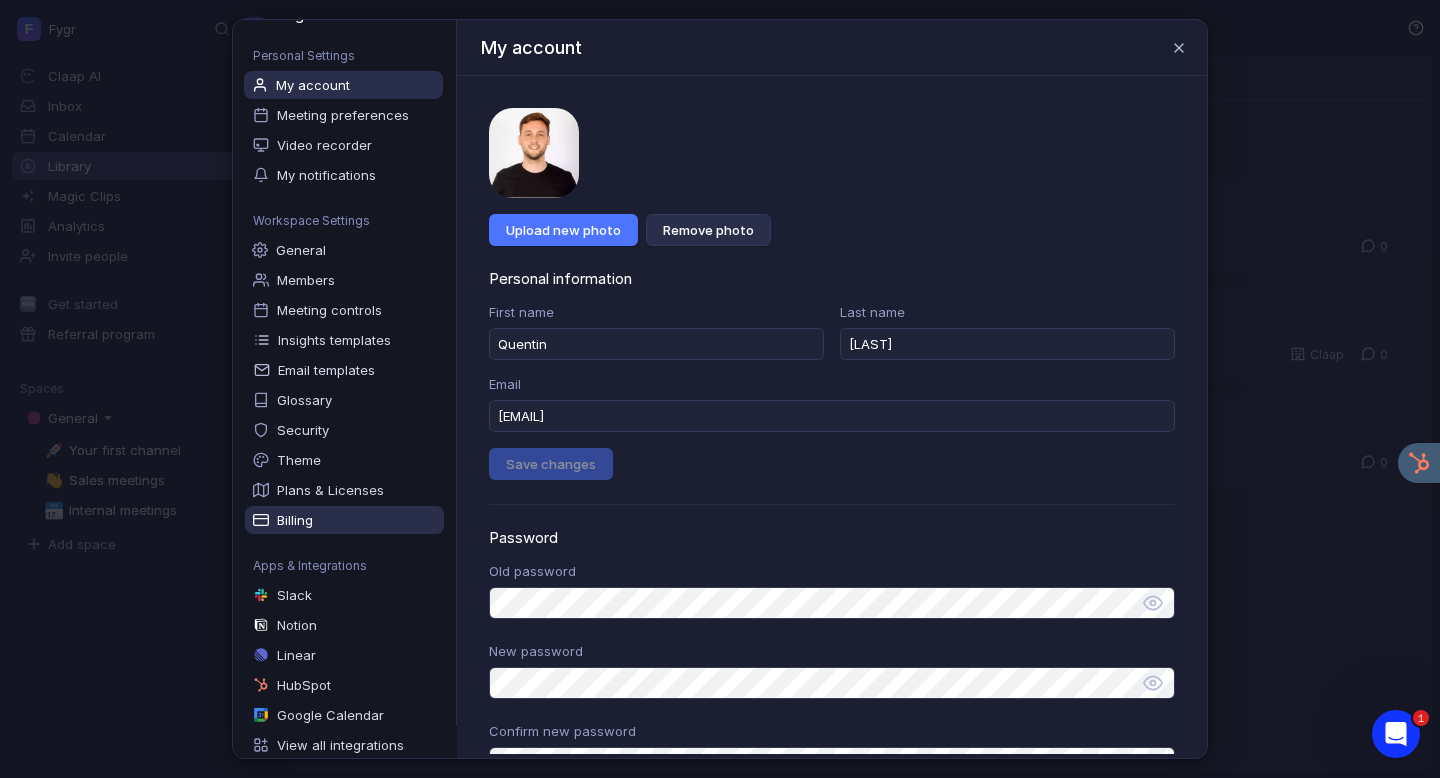 click on "Billing" at bounding box center (344, 520) 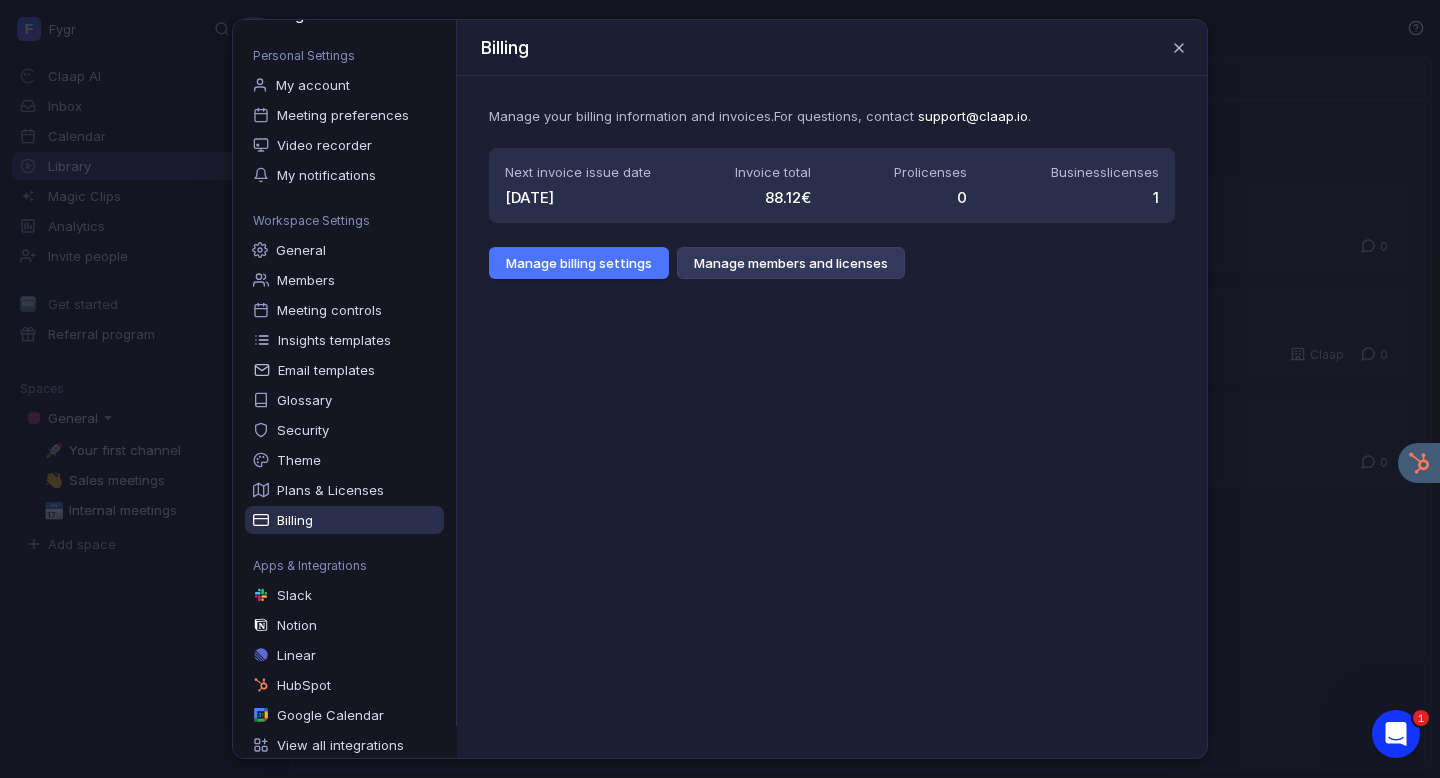 click on "Manage members and licenses" at bounding box center [791, 263] 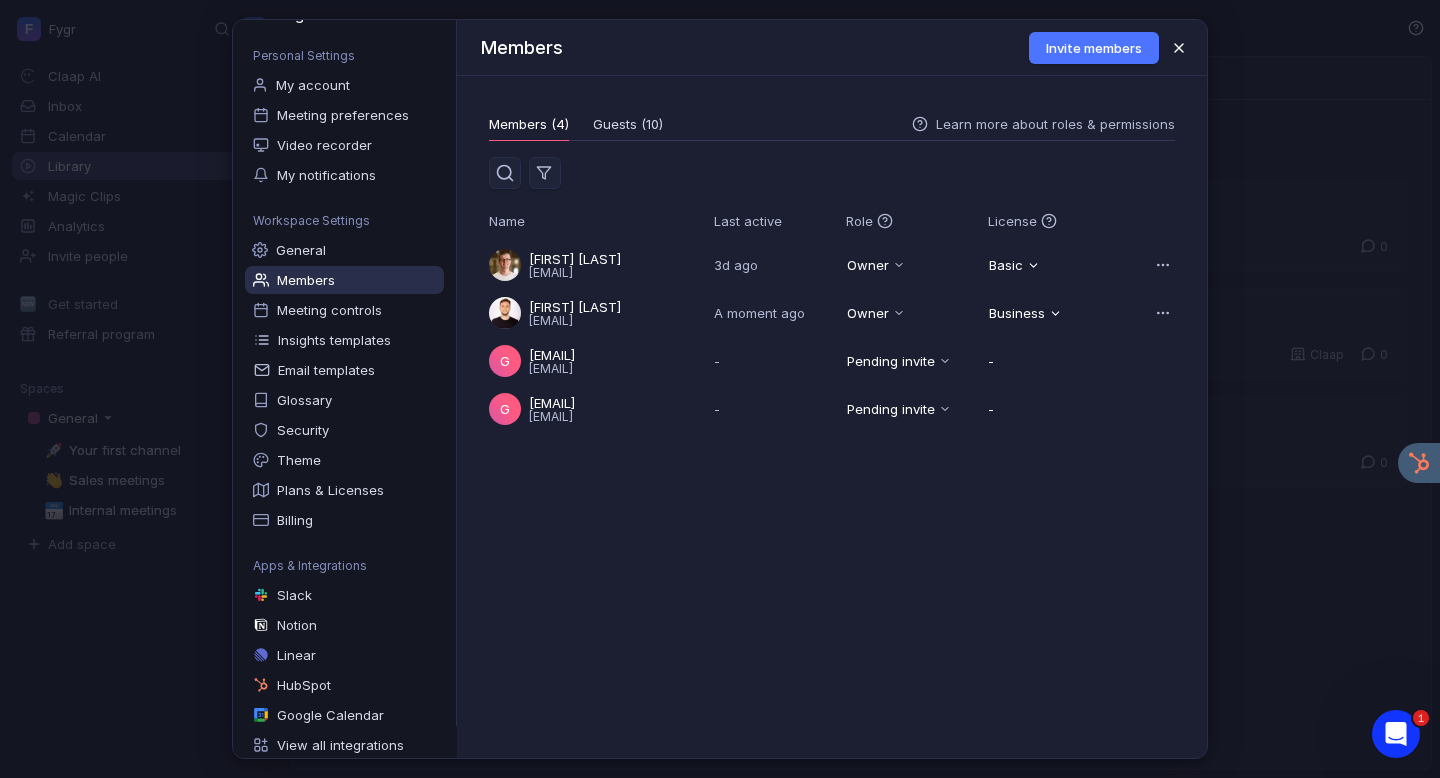click at bounding box center [1179, 48] 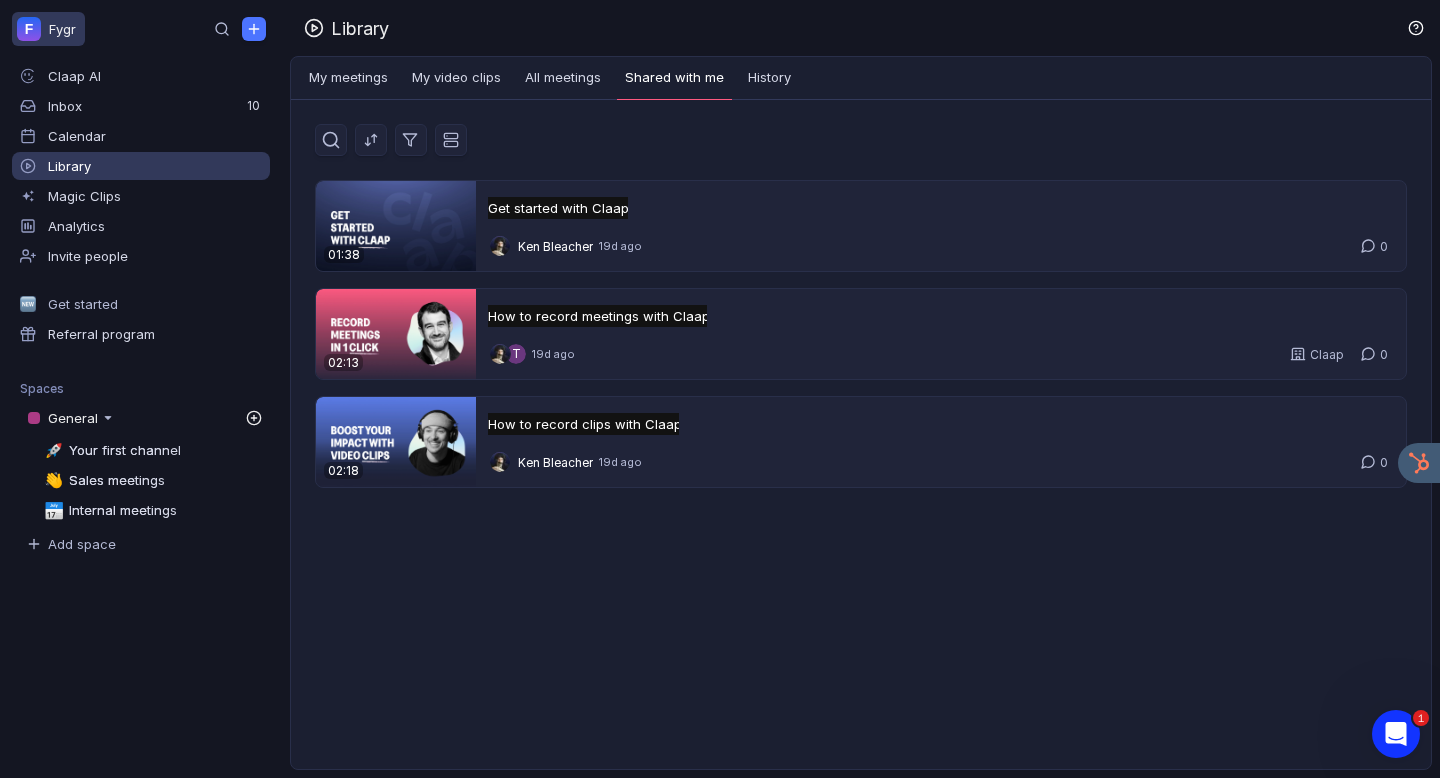 click on "F Fygr" at bounding box center [48, 29] 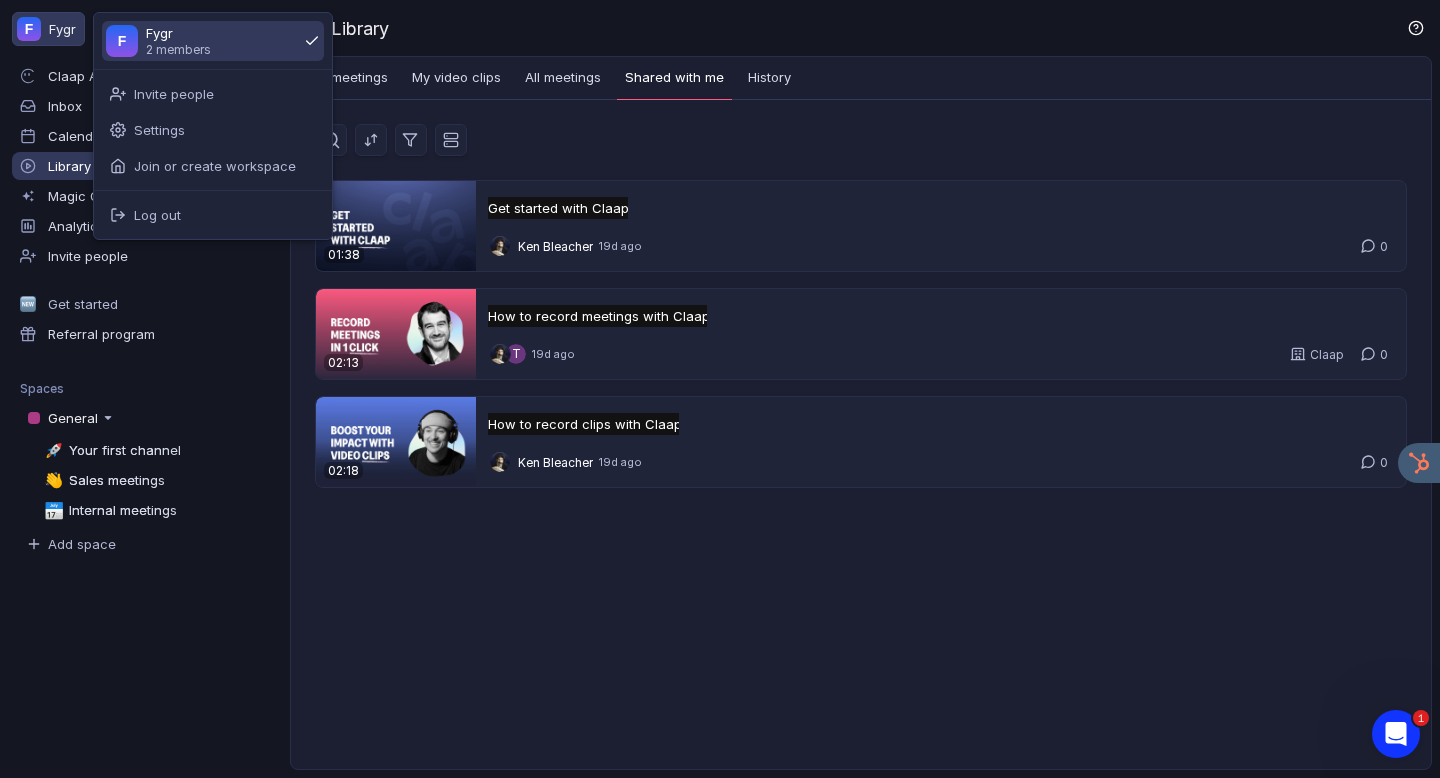 click on "2 members" at bounding box center [178, 49] 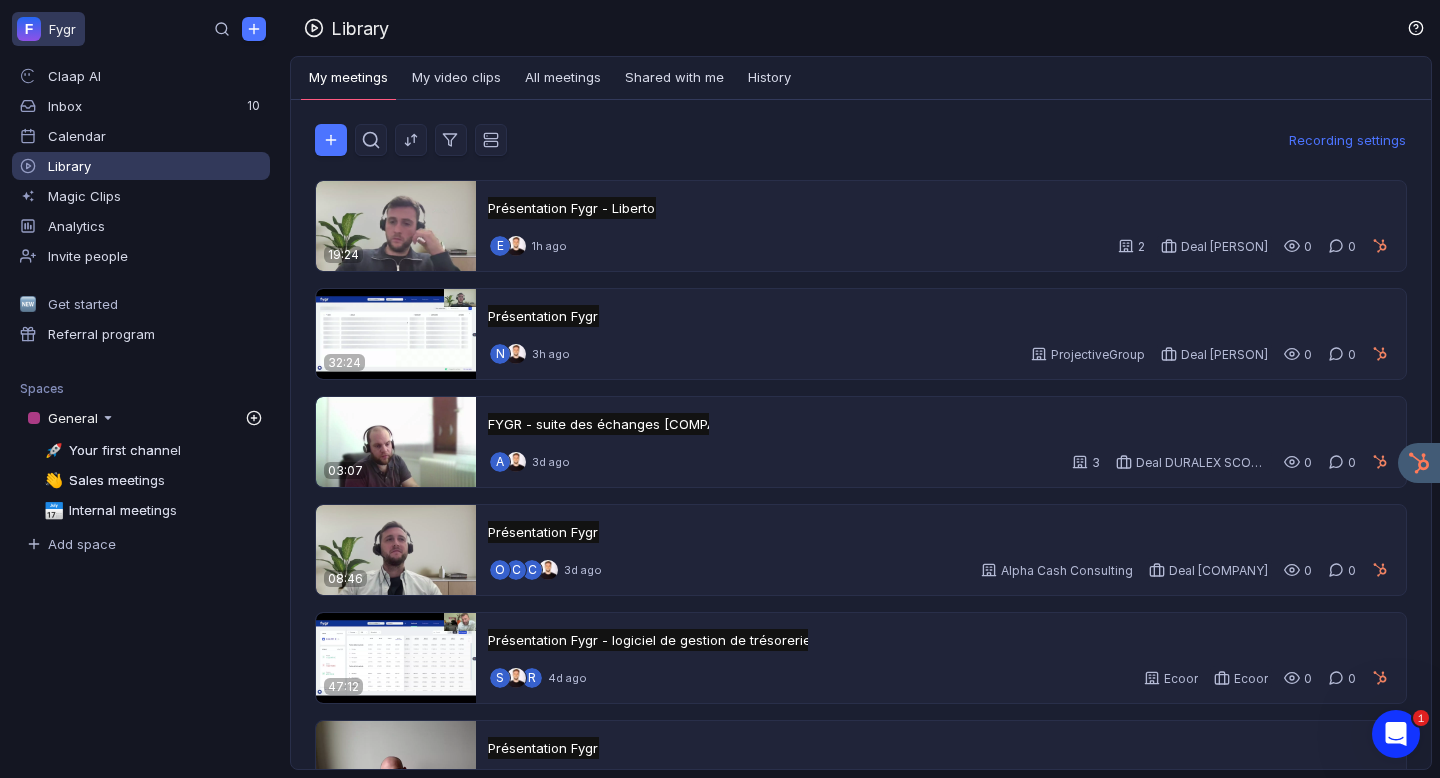 click on "F Fygr" at bounding box center (48, 29) 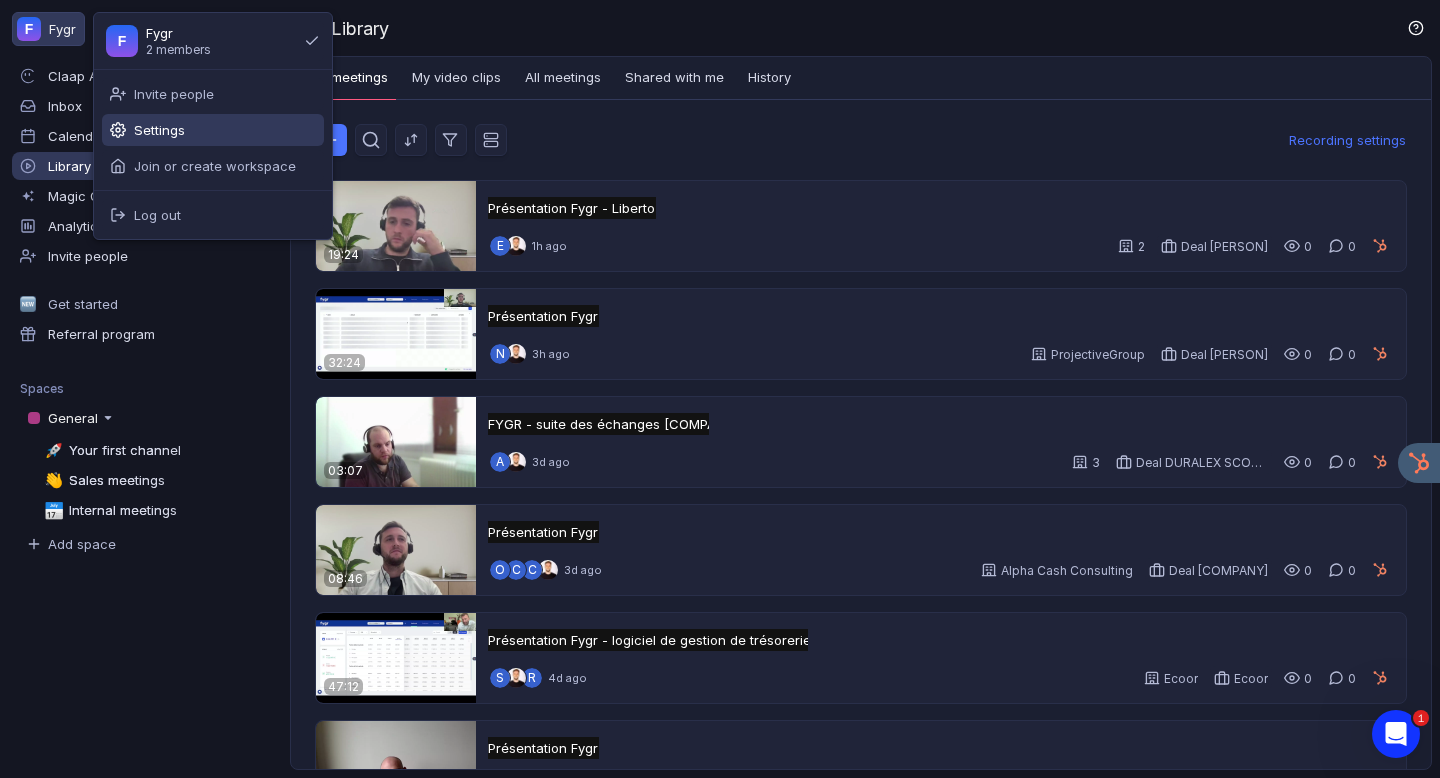 click on "Settings" at bounding box center (213, 130) 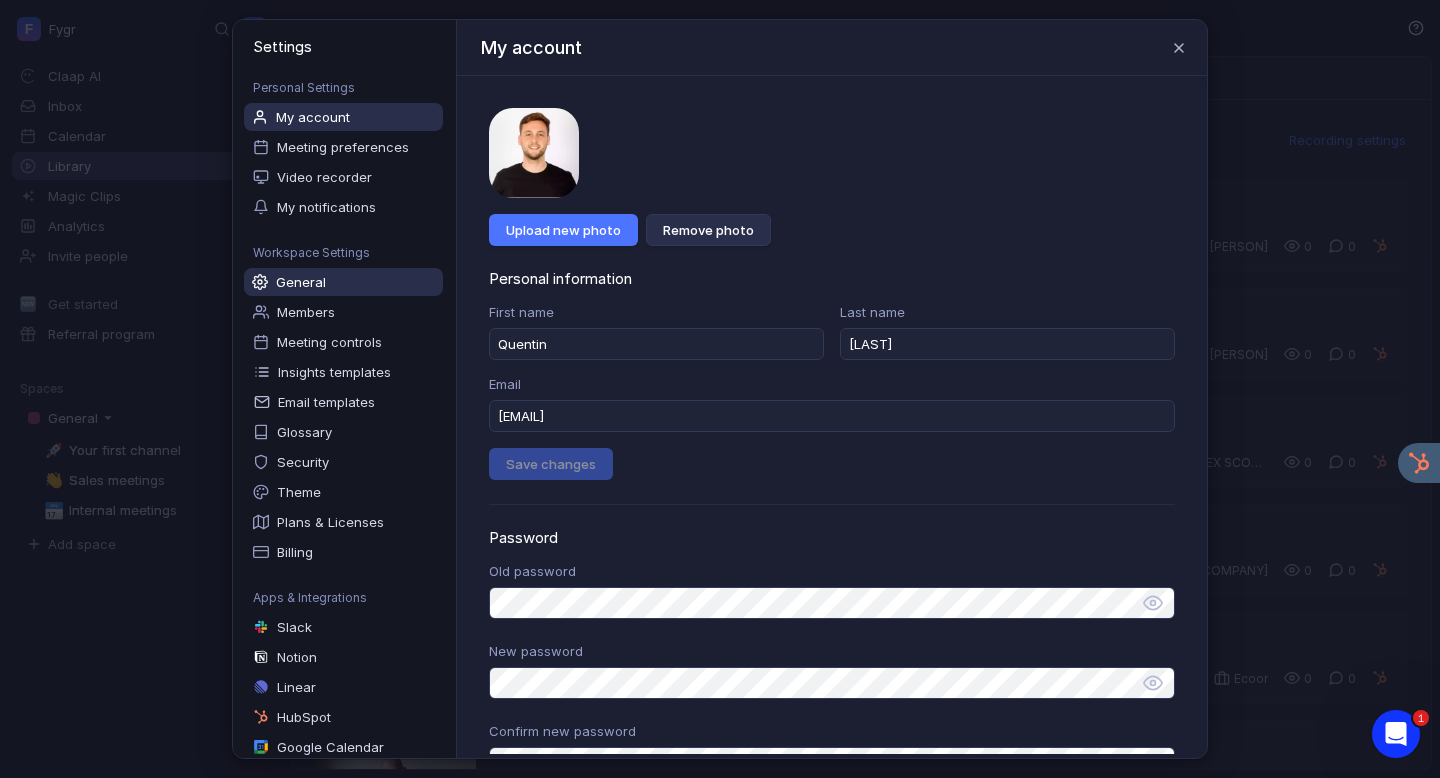 click on "General" at bounding box center (343, 282) 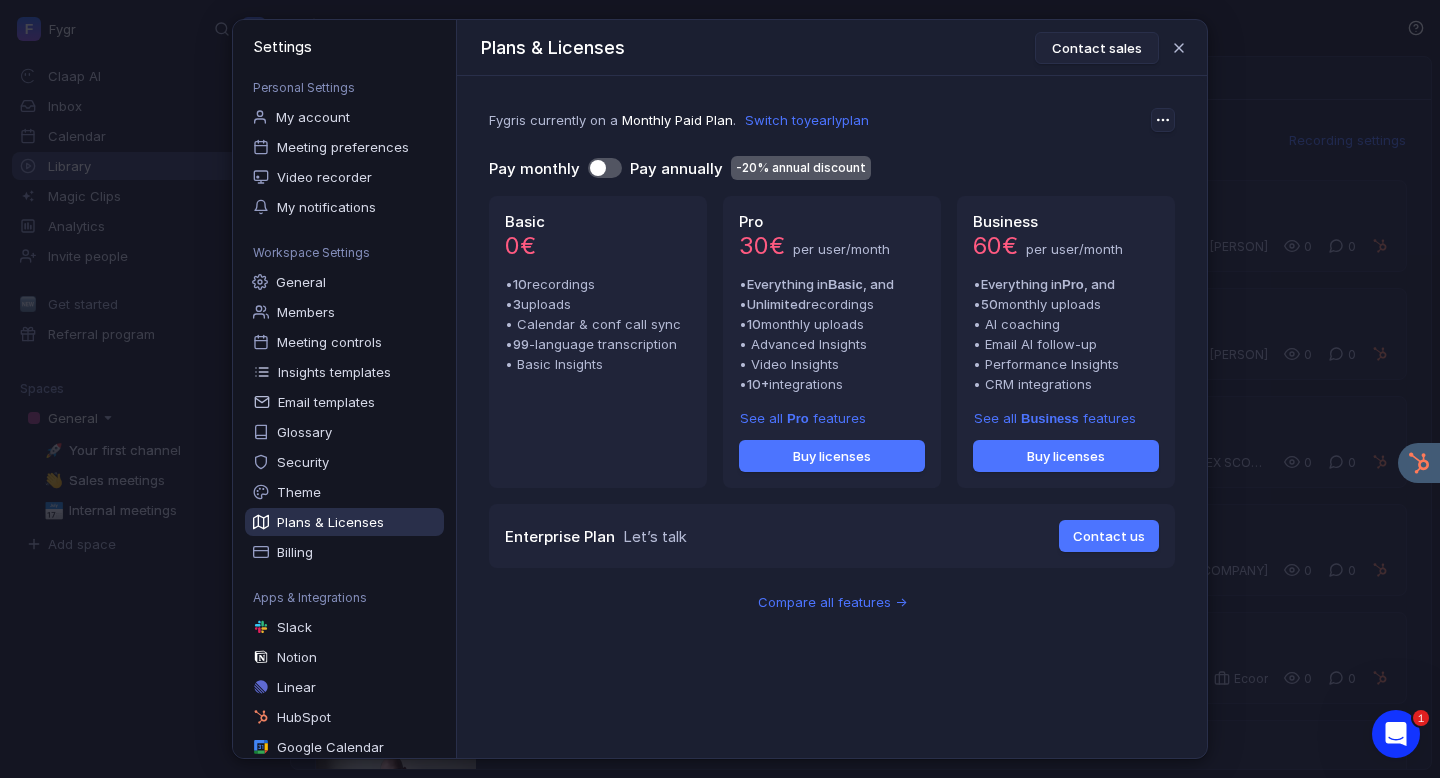 click on "Plans & Licenses" at bounding box center [330, 522] 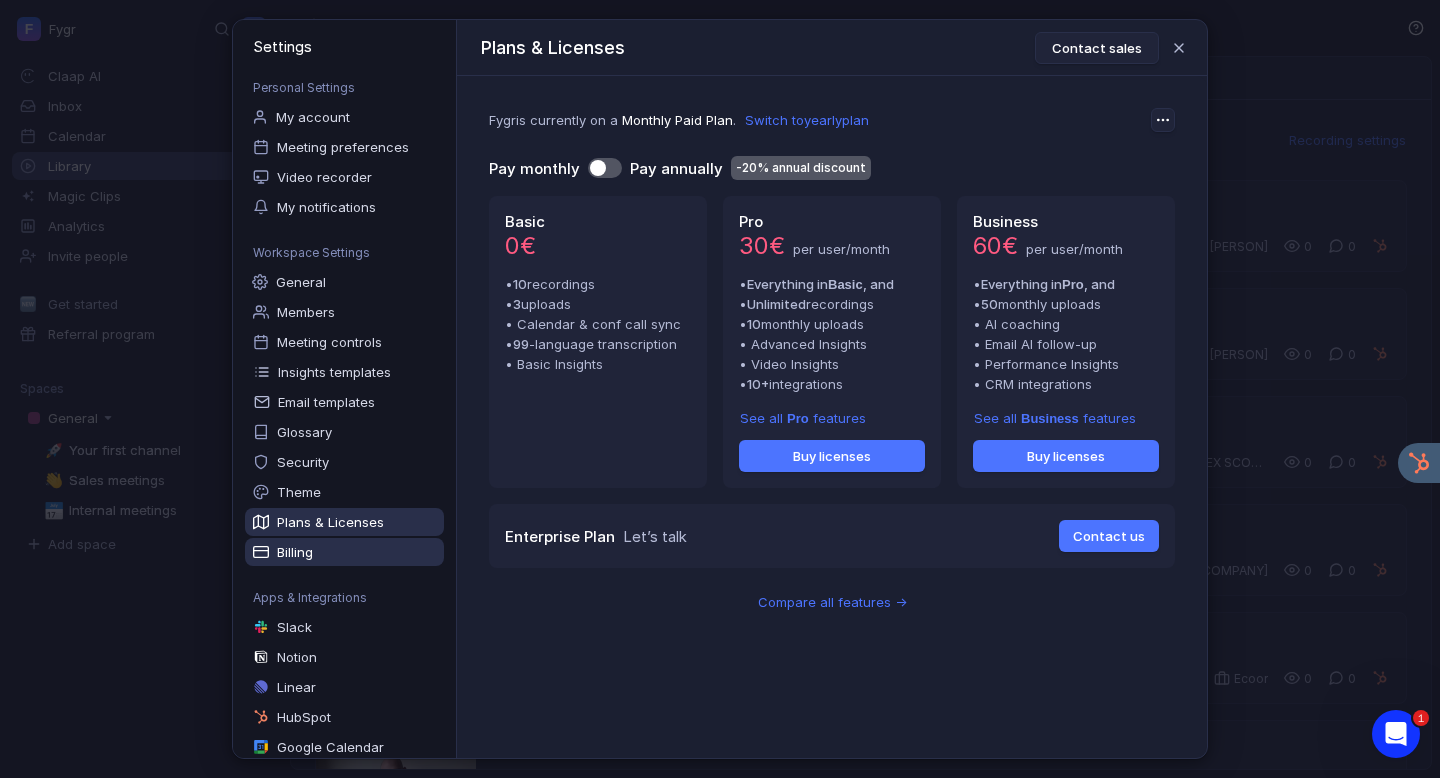 click on "Billing" at bounding box center [344, 552] 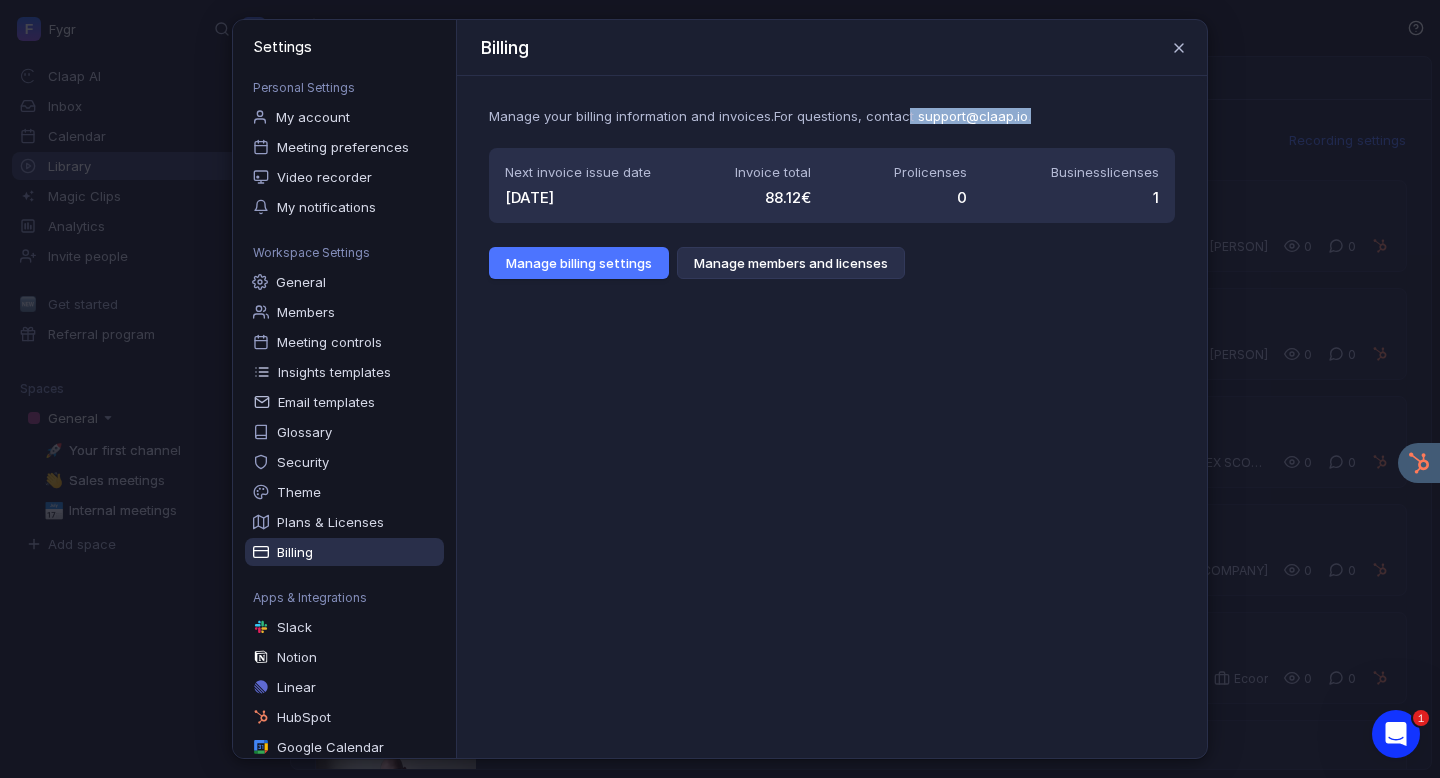 drag, startPoint x: 1045, startPoint y: 118, endPoint x: 881, endPoint y: 118, distance: 164 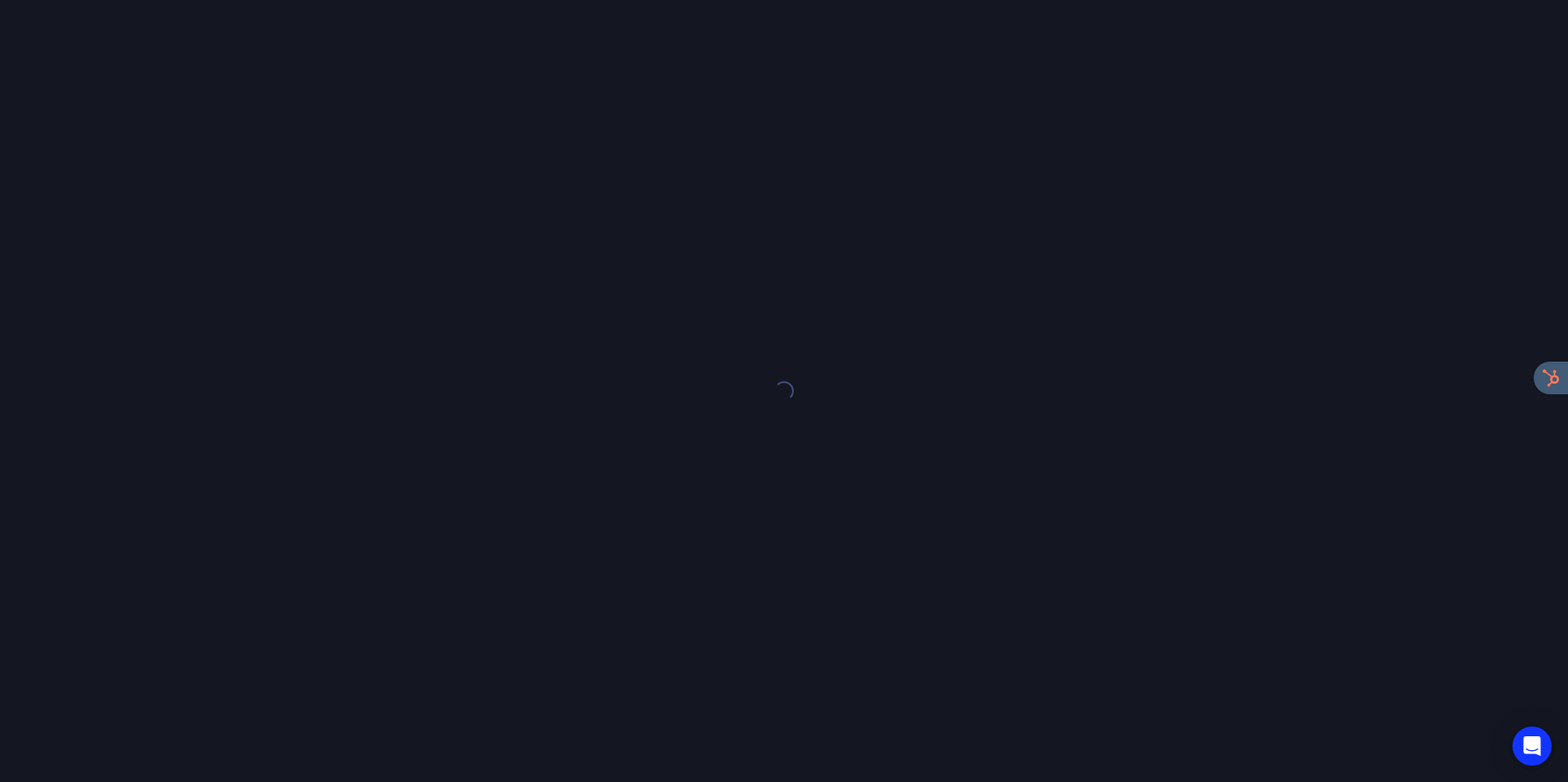 scroll, scrollTop: 0, scrollLeft: 0, axis: both 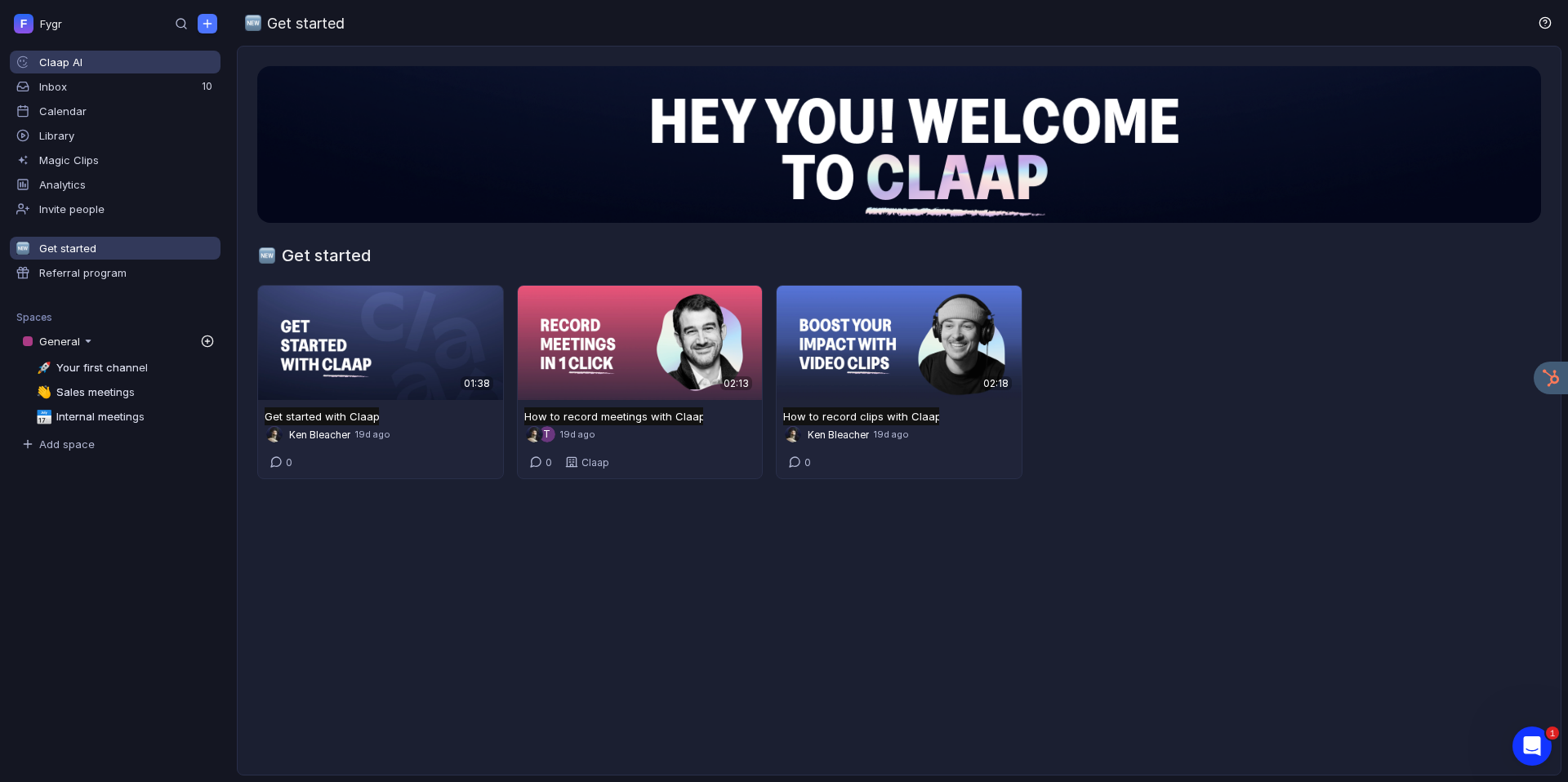 click on "Claap AI" at bounding box center [127, 62] 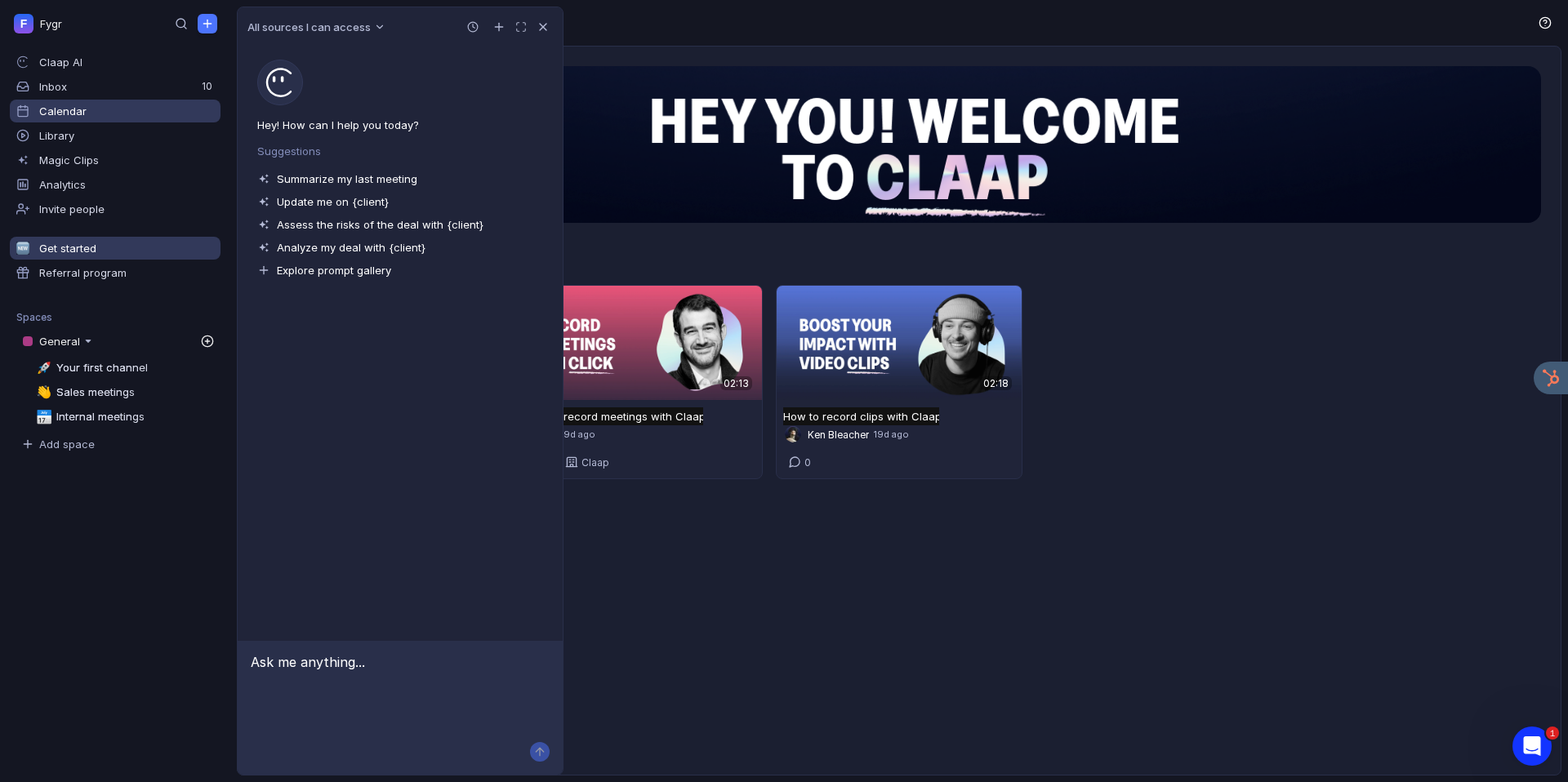 click on "Calendar" at bounding box center (63, 111) 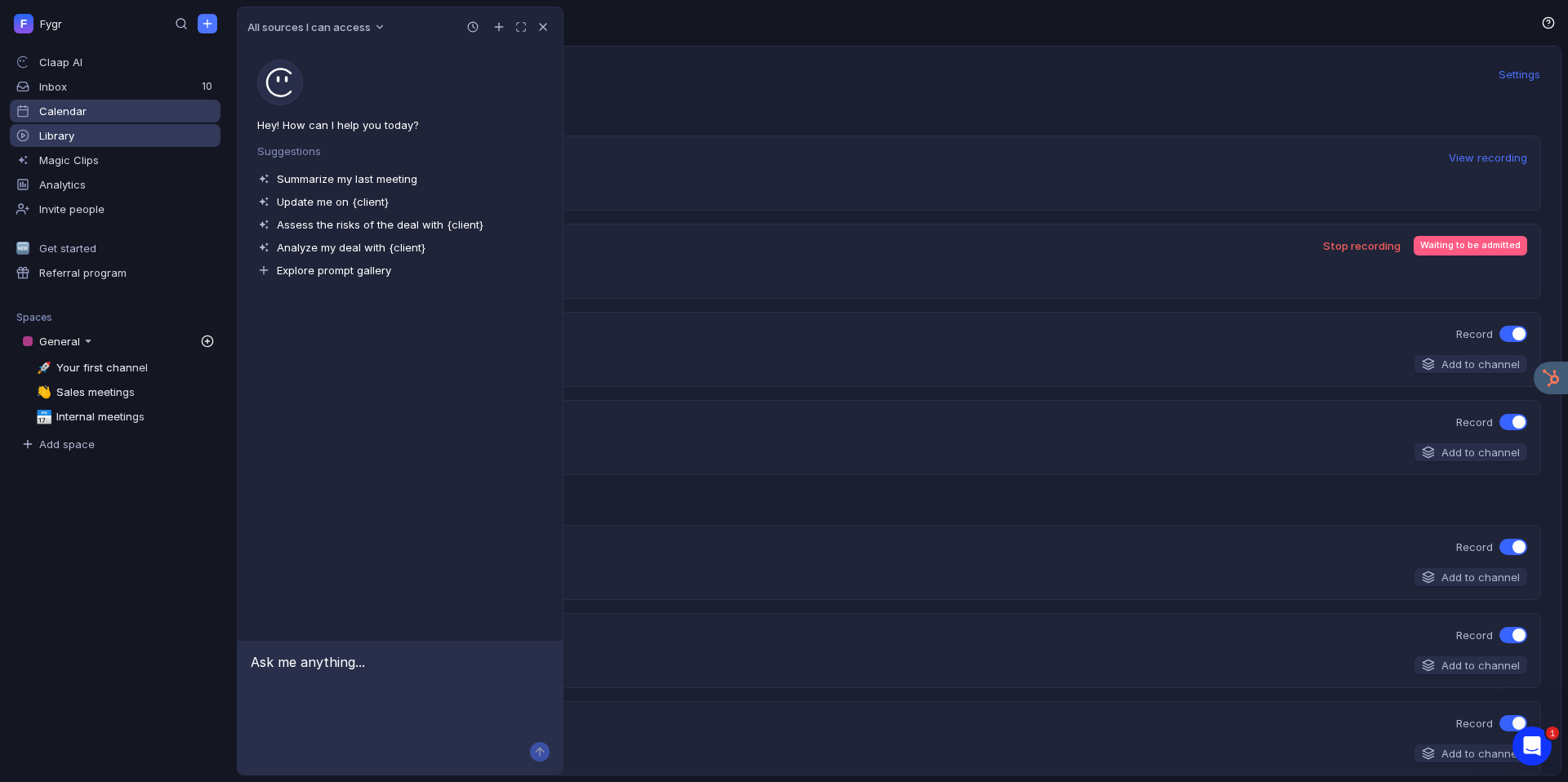 click on "Library" at bounding box center (115, 136) 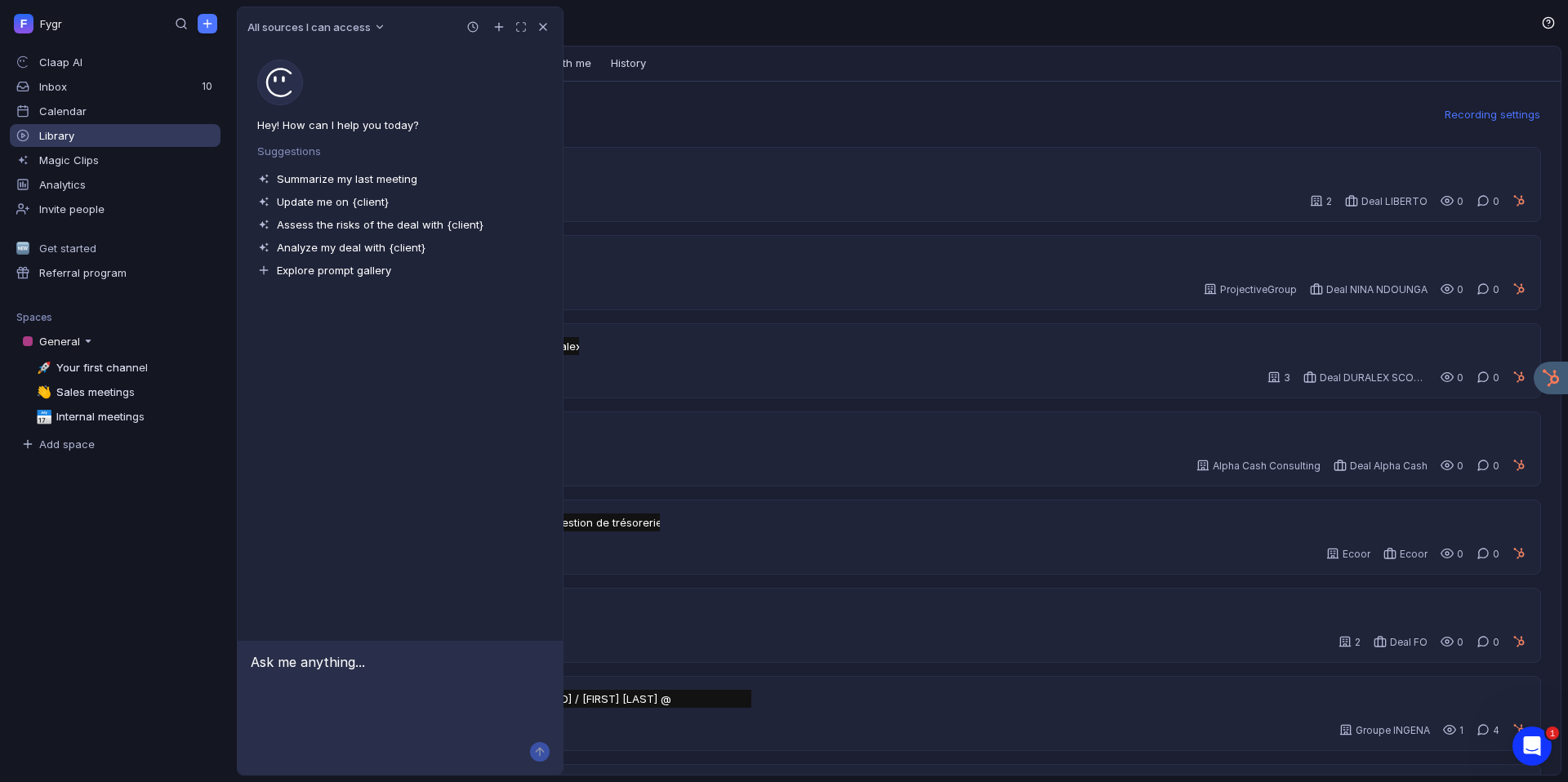 click on "Library" at bounding box center [902, 23] 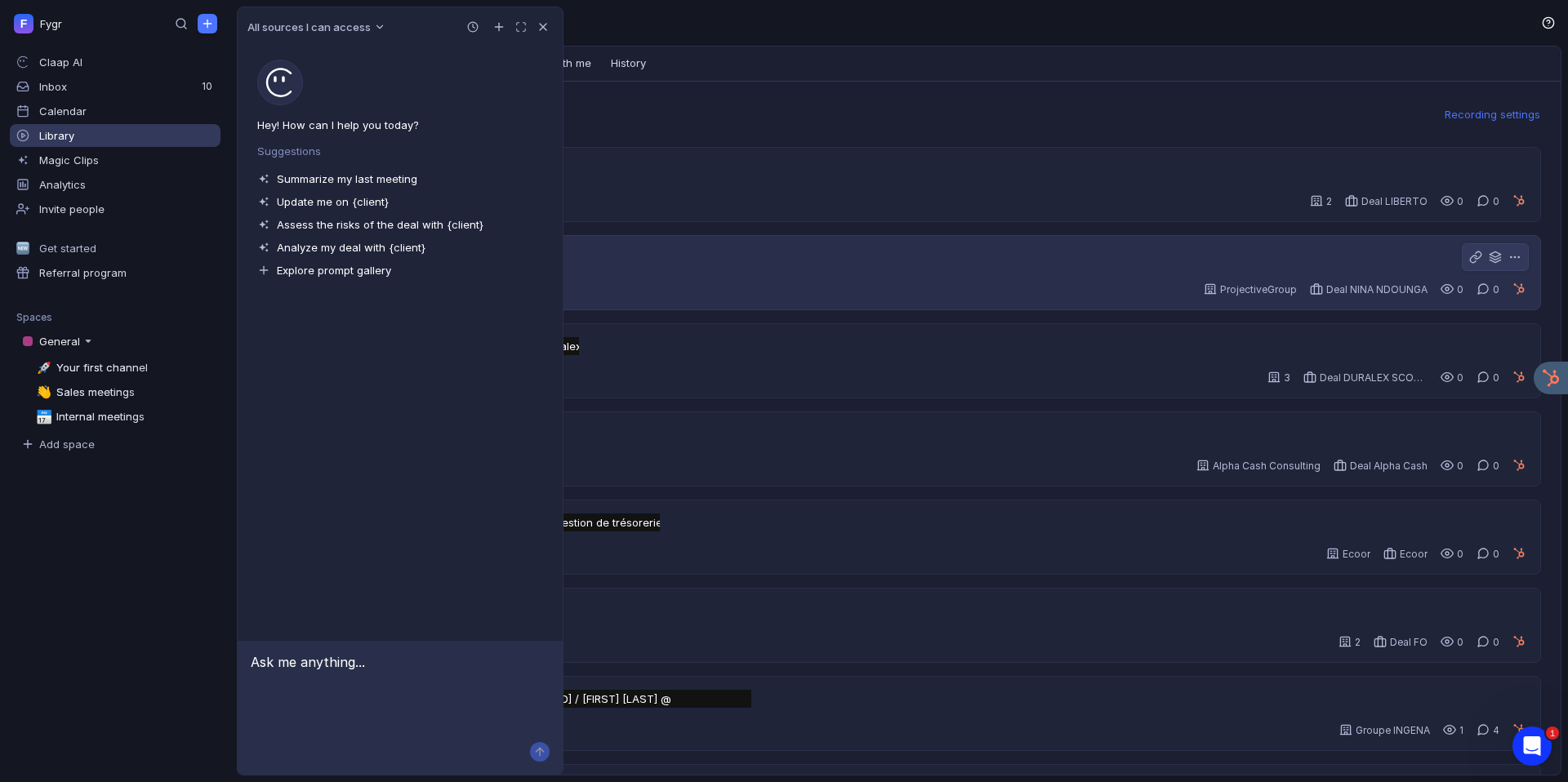 click on "N 3h ago ProjectiveGroup Deal NINA NDOUNGA 0 0" at bounding box center (964, 289) 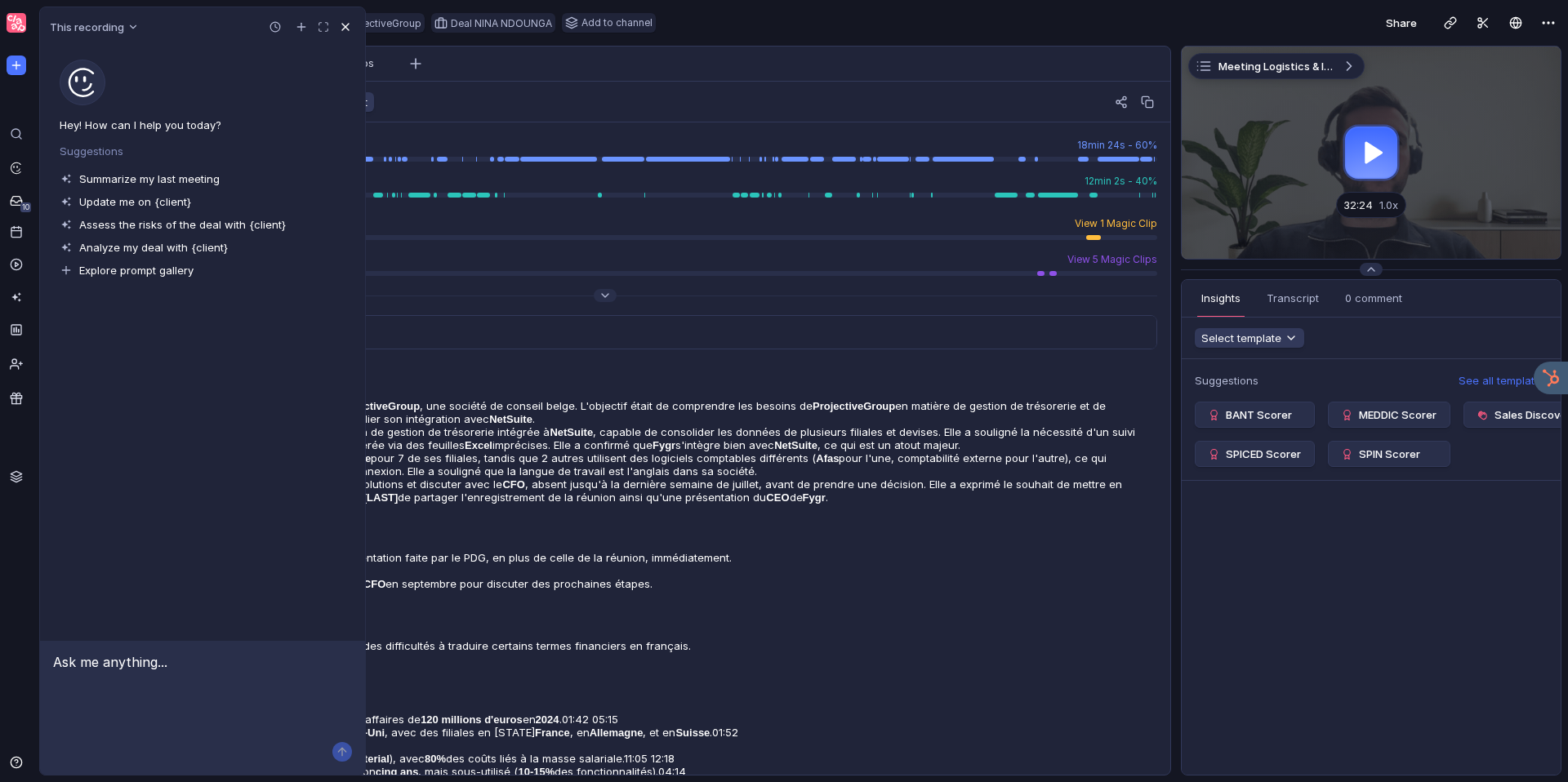 click at bounding box center [345, 27] 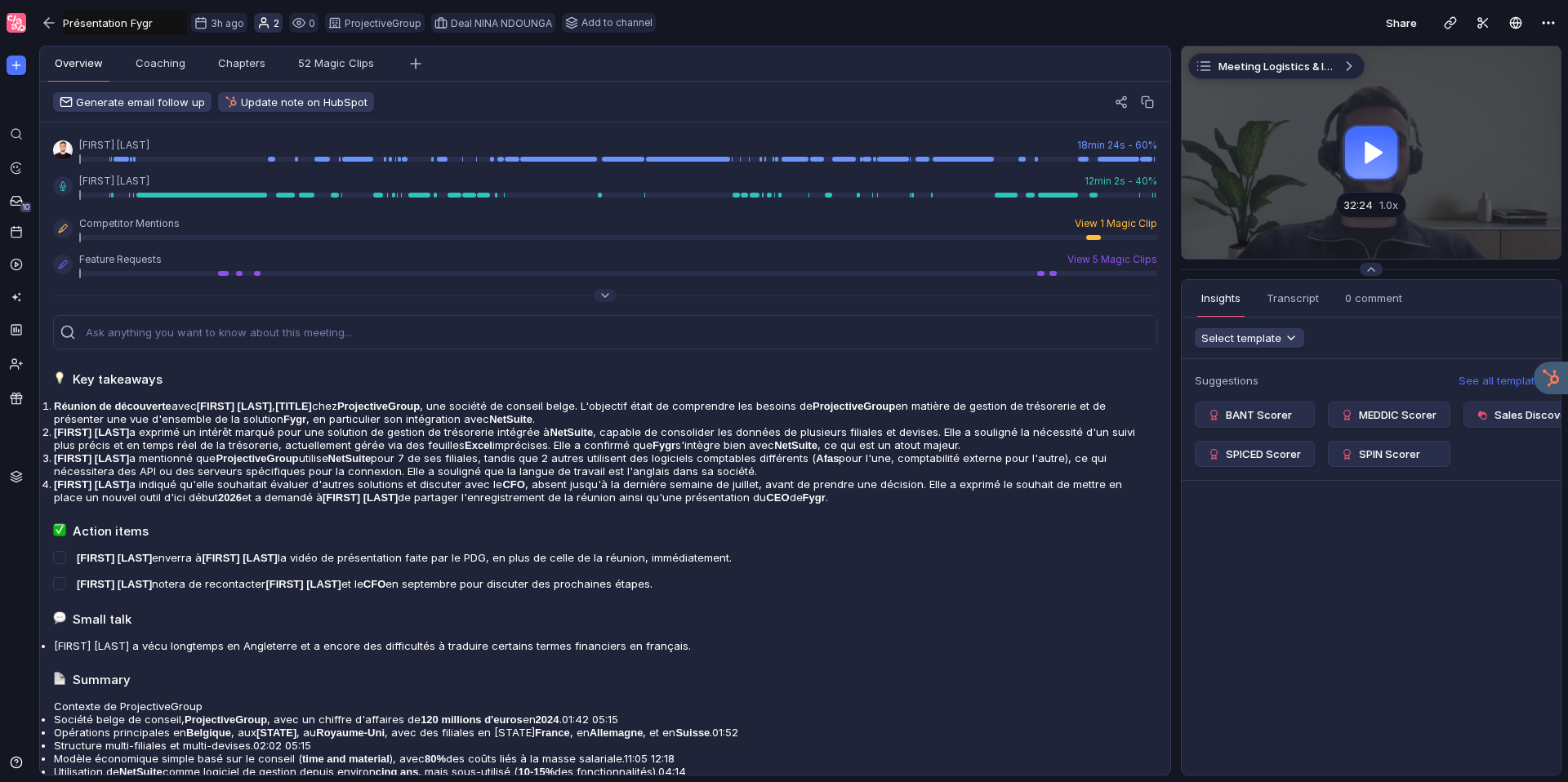 click at bounding box center [264, 23] 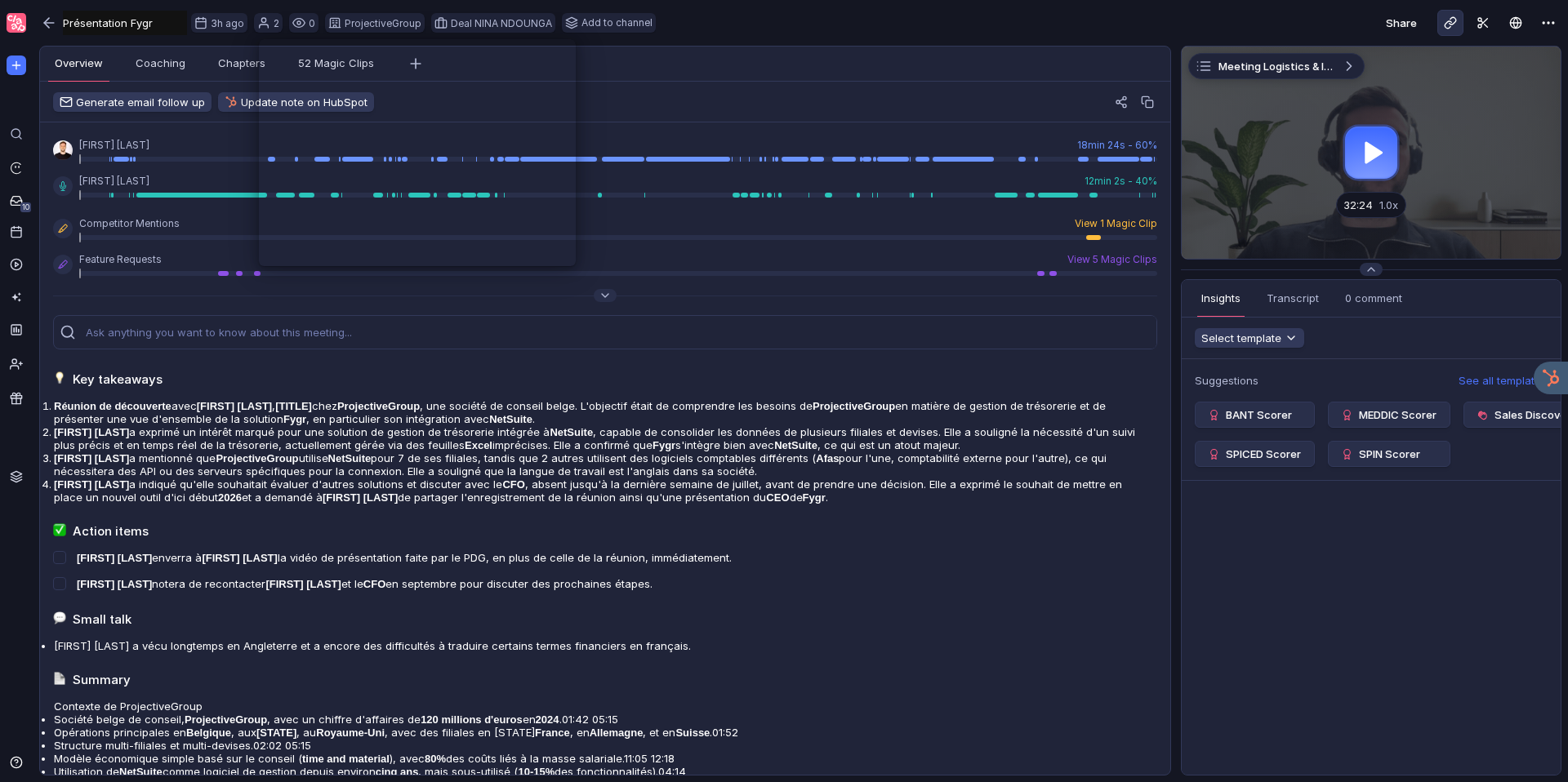 click at bounding box center [1448, 24] 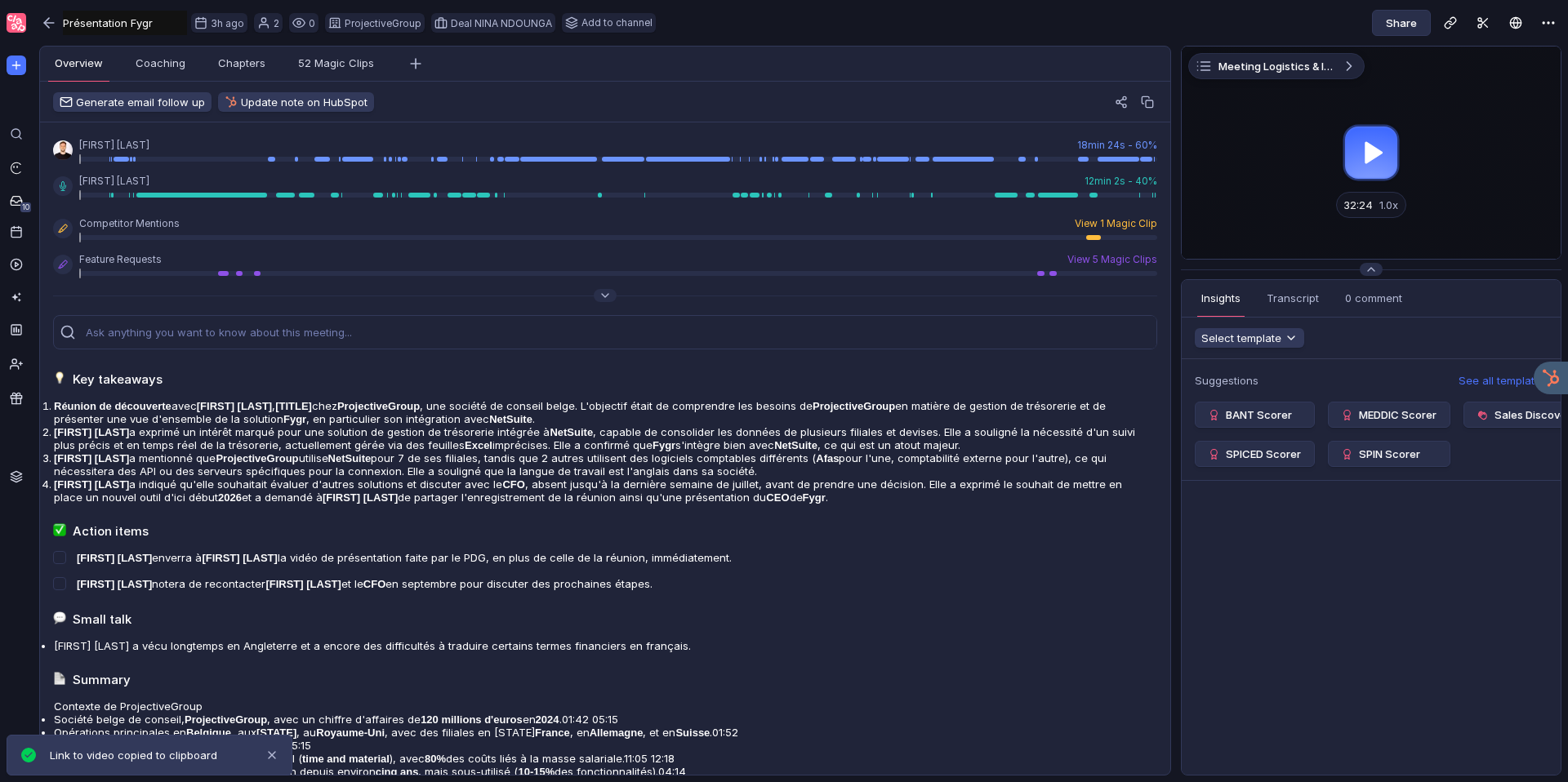 click on "Share" at bounding box center [1401, 23] 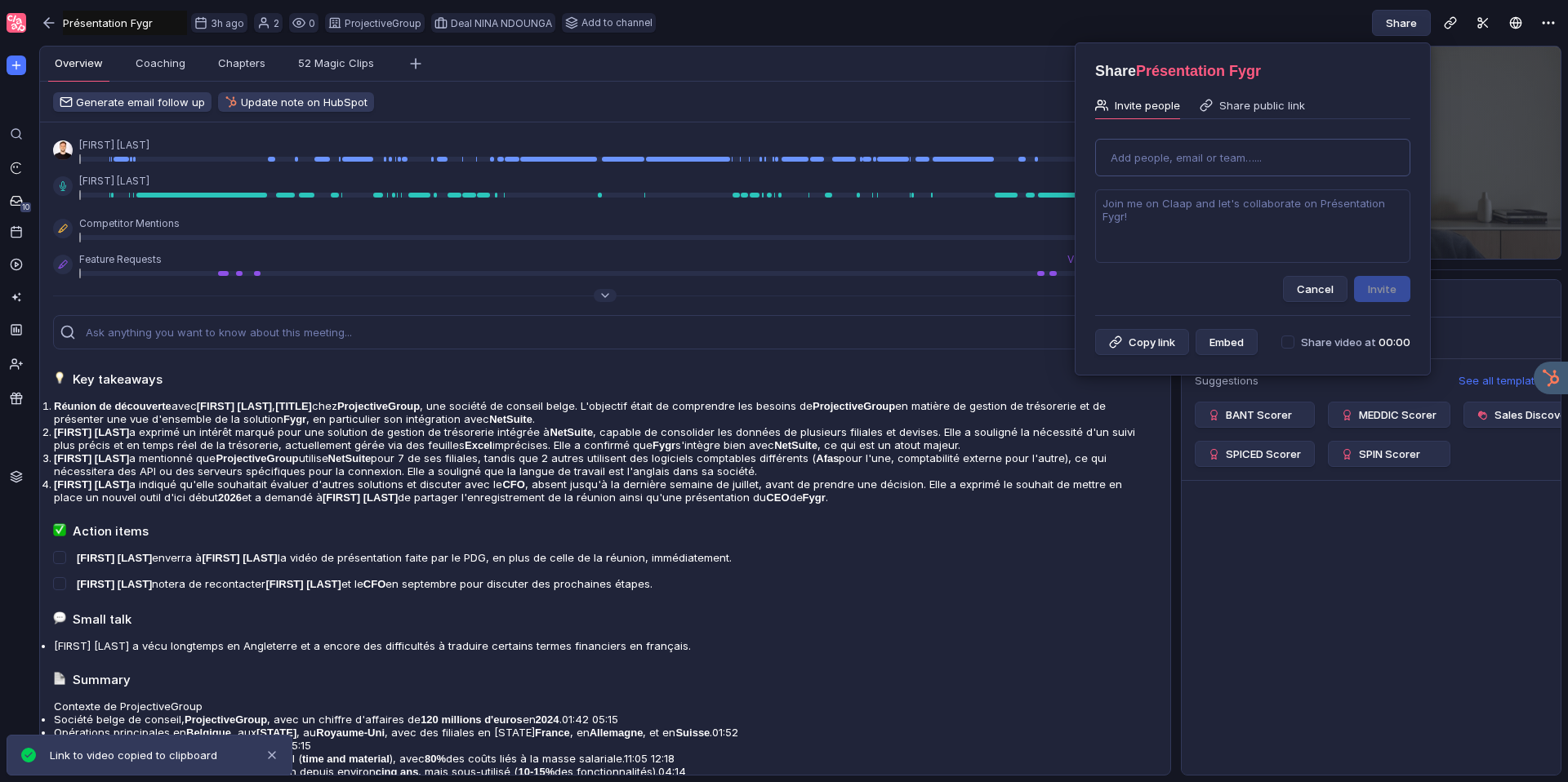click on "Add people, email or team…..." at bounding box center (1186, 158) 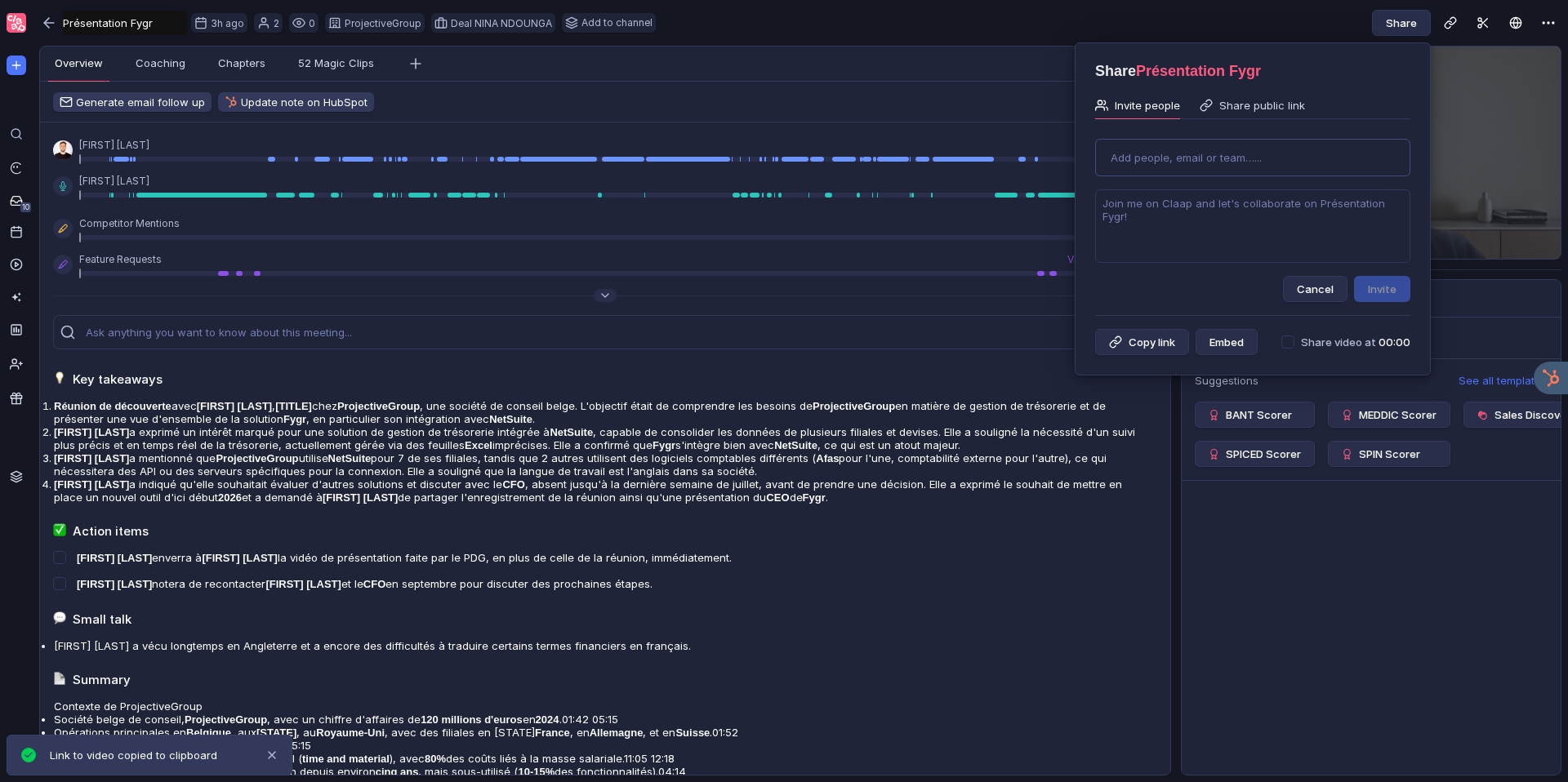 scroll, scrollTop: 0, scrollLeft: 0, axis: both 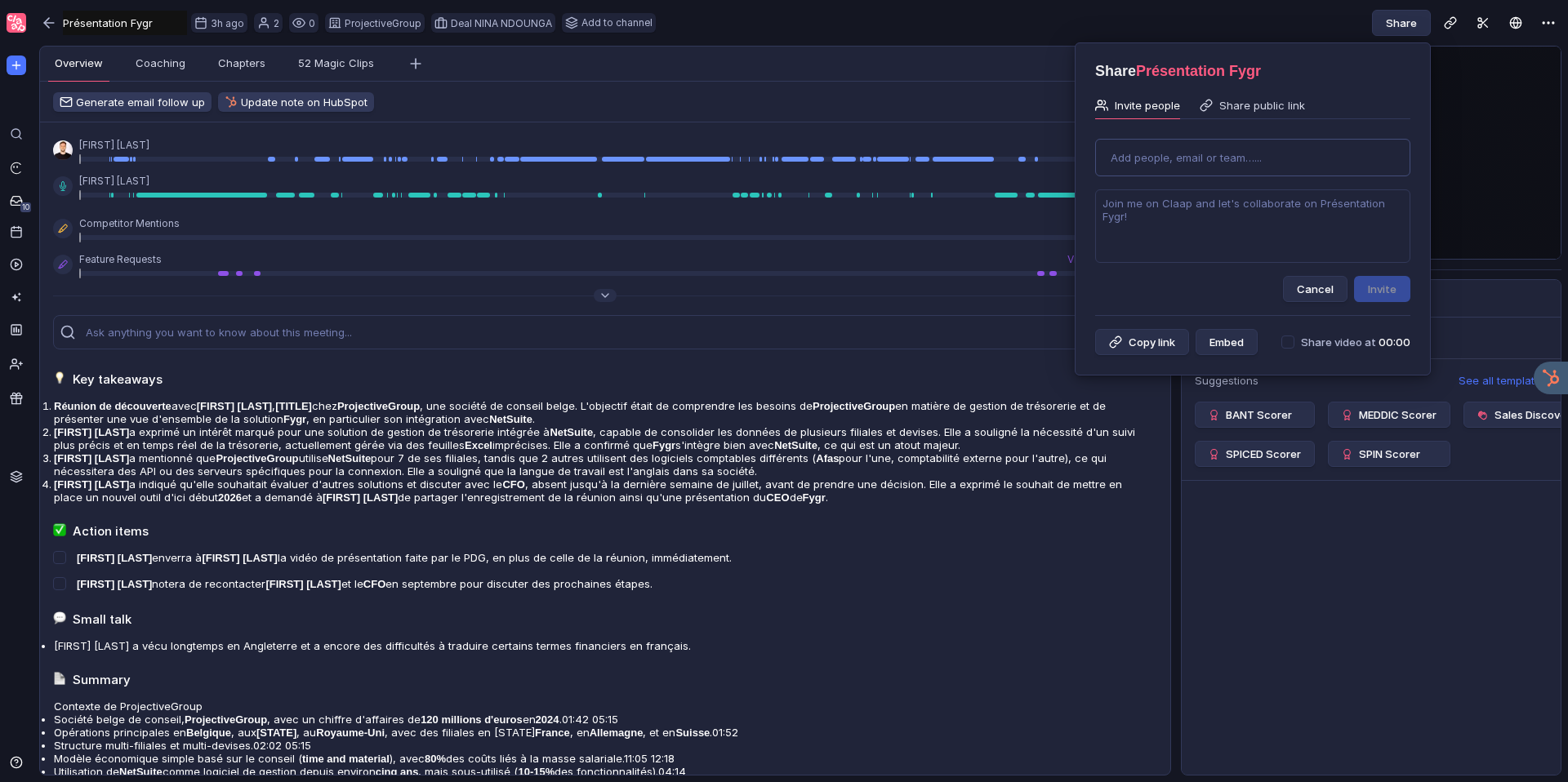 paste on "nina.ndounga@projectivegroup.com" 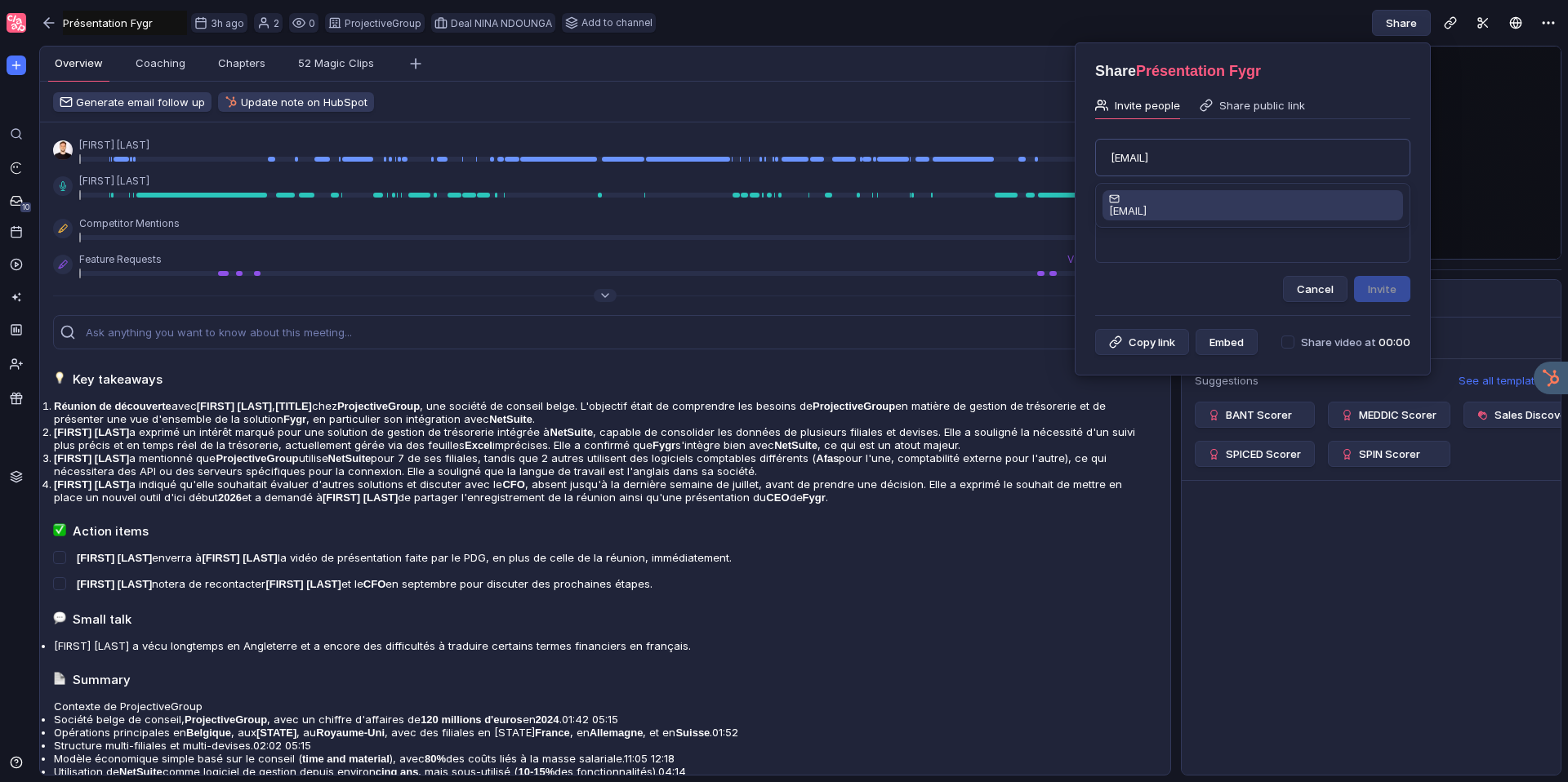 click on "nina.ndounga@projectivegroup.com" at bounding box center [1128, 211] 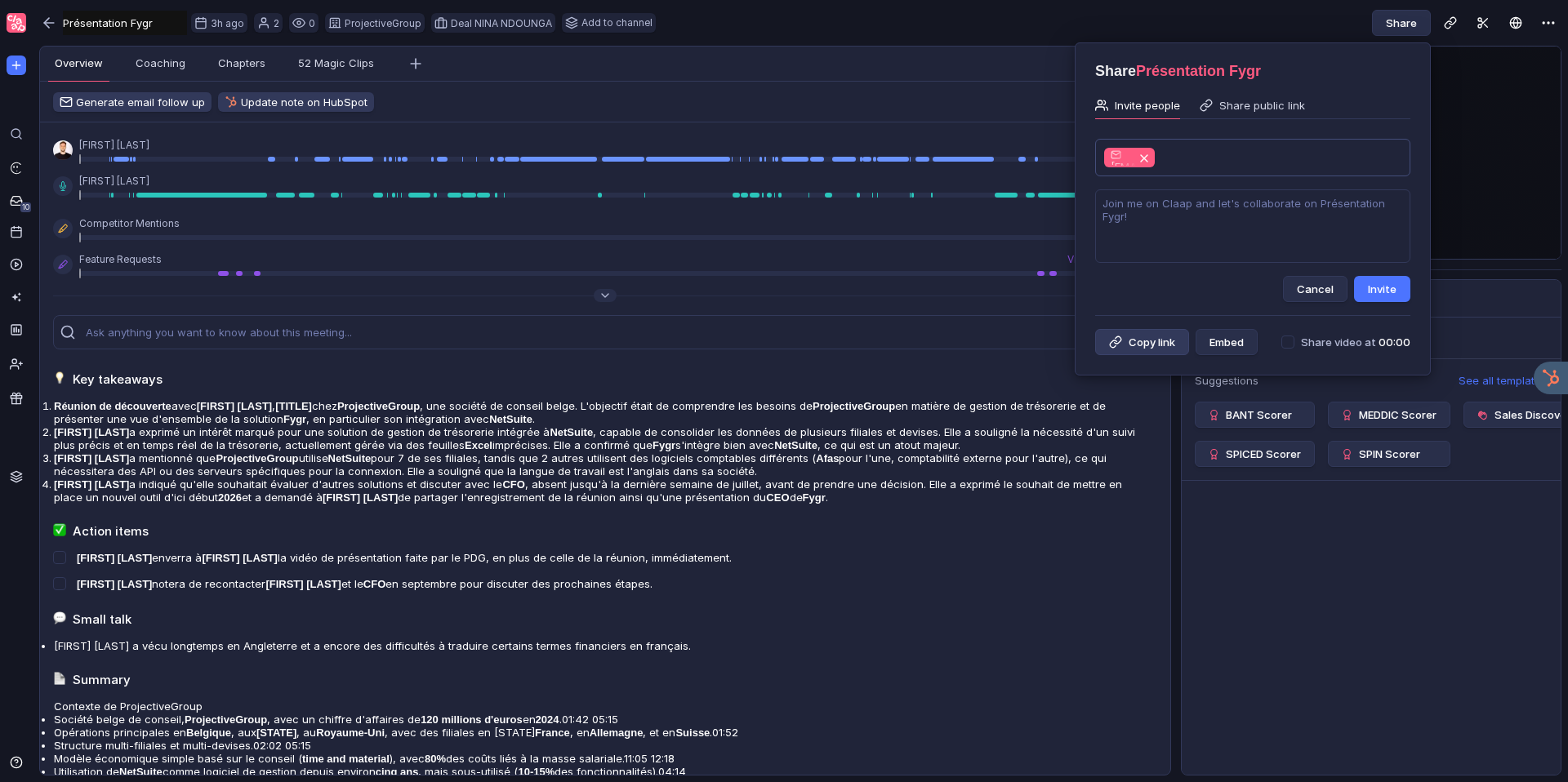 click on "Copy link" at bounding box center (1142, 342) 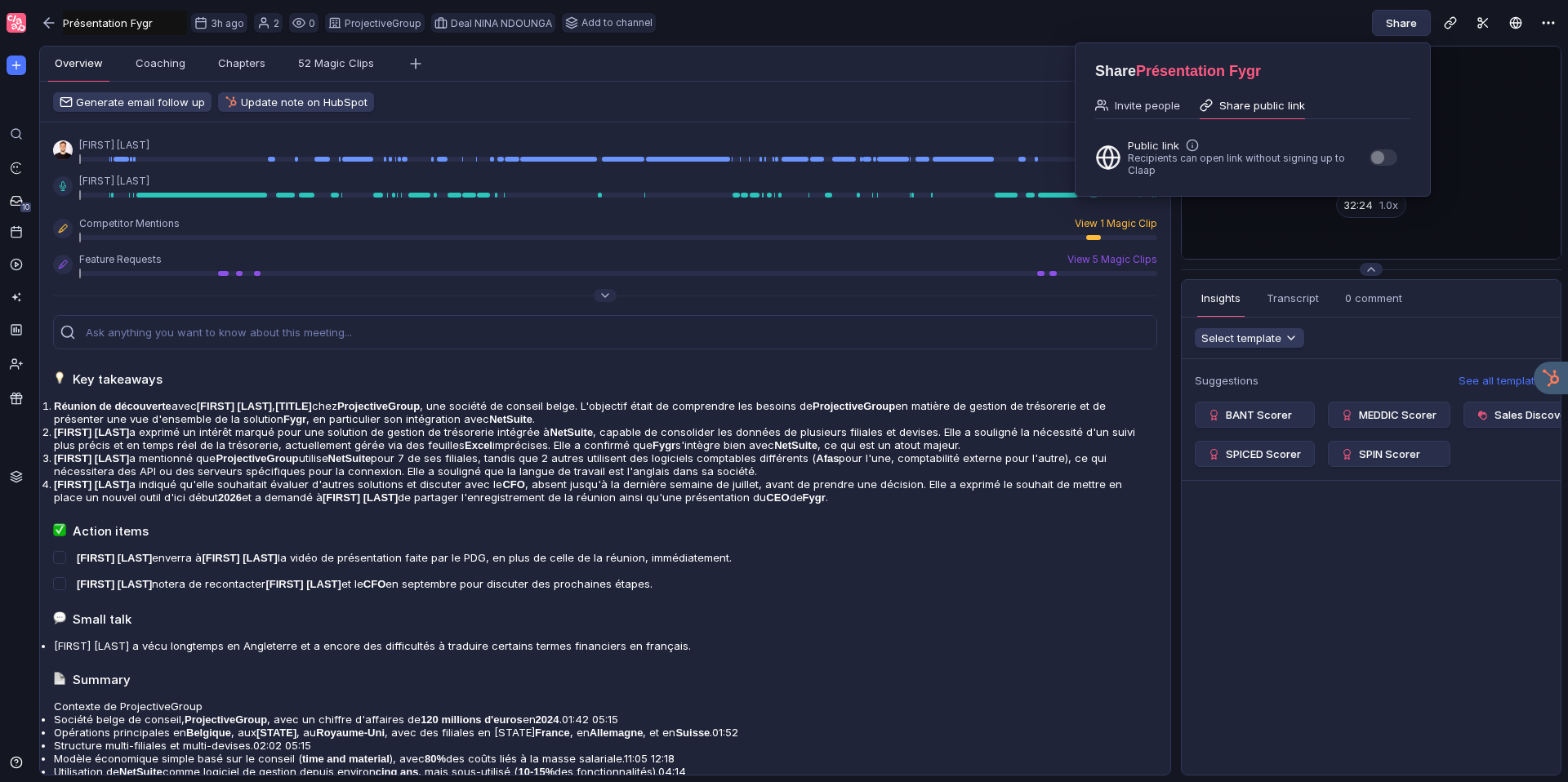 click on "Share public link" at bounding box center (1252, 105) 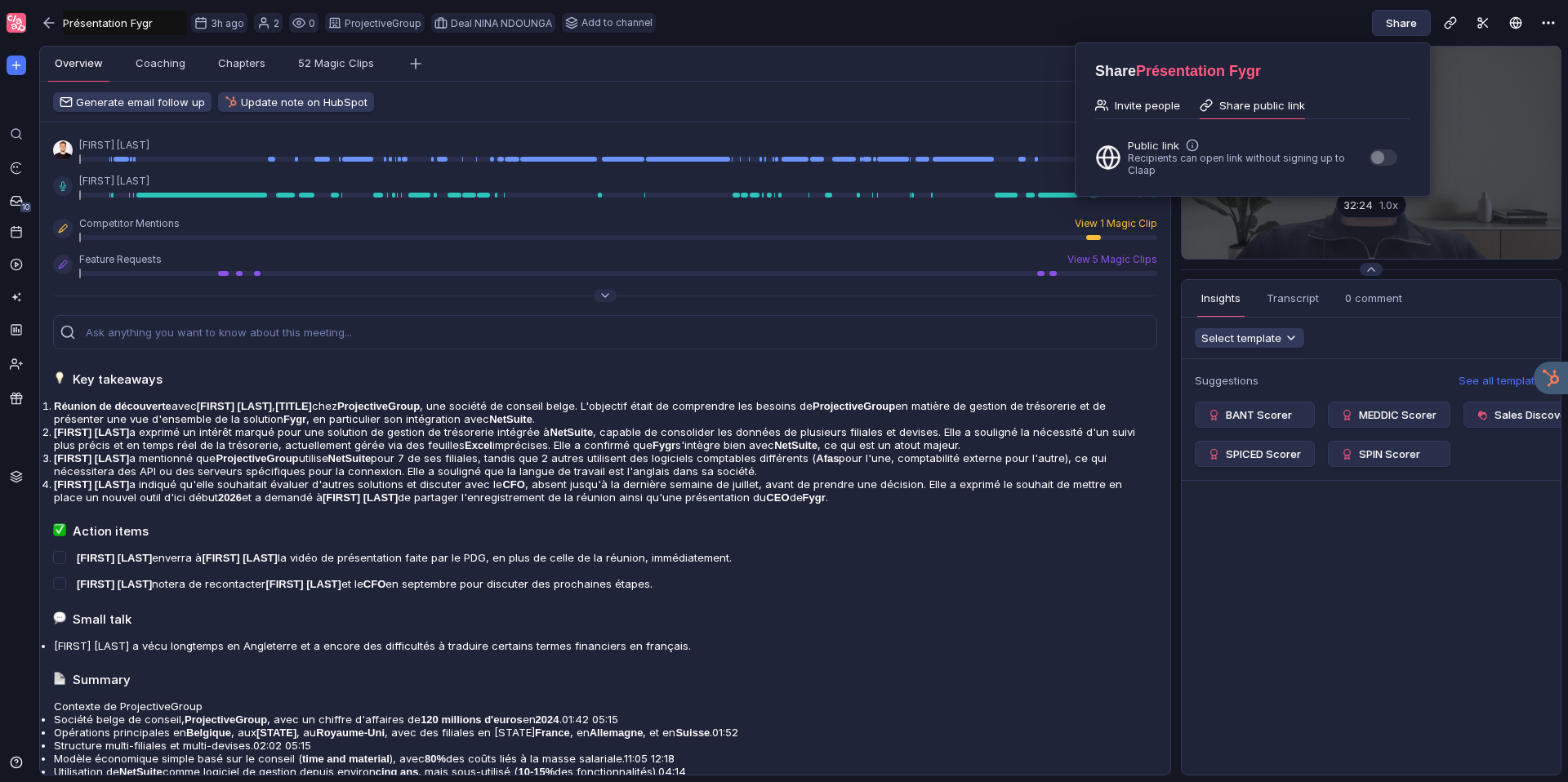 click on "Invite people" at bounding box center [1147, 105] 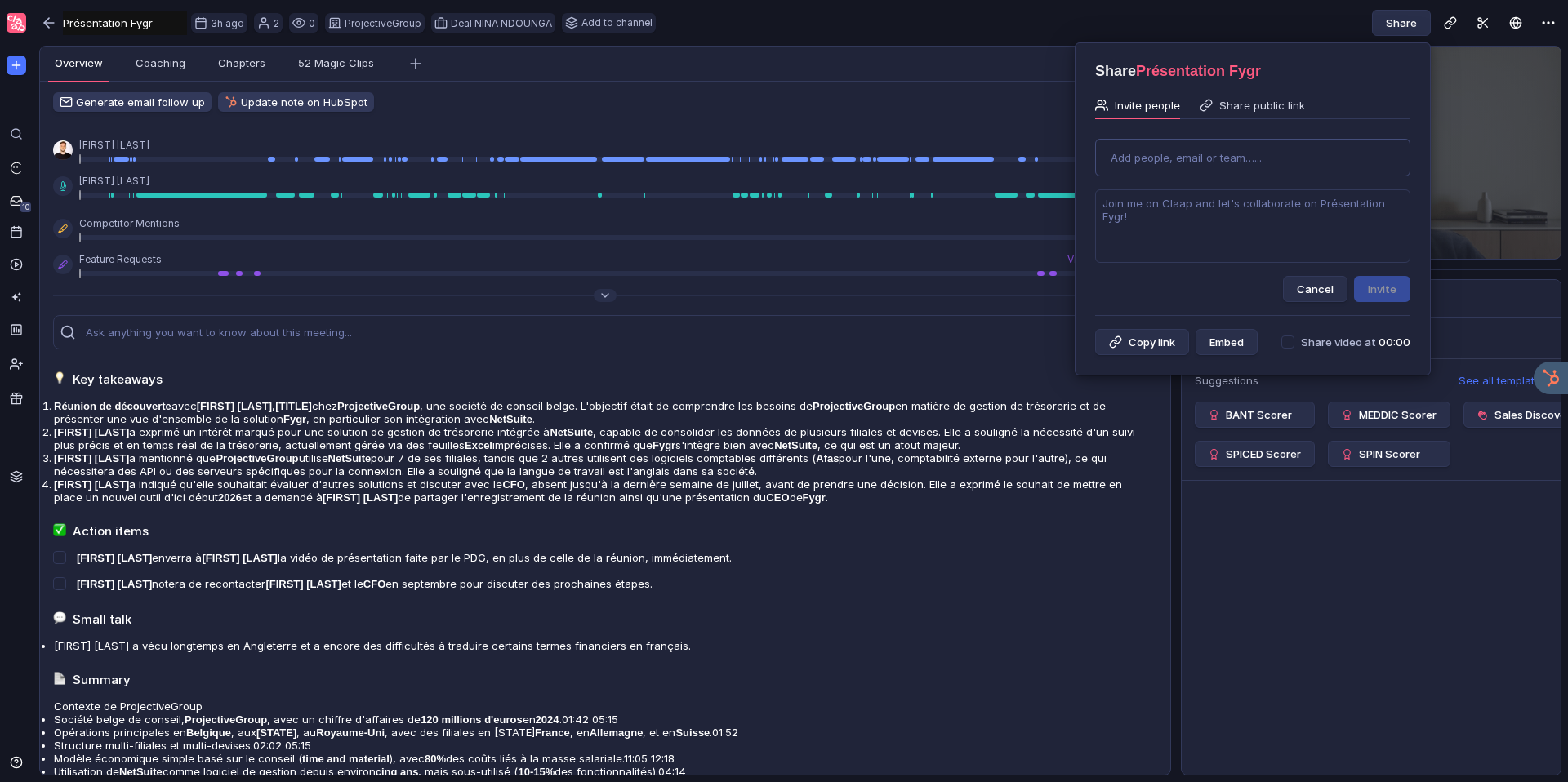click on "Add people, email or team…..." at bounding box center (1186, 158) 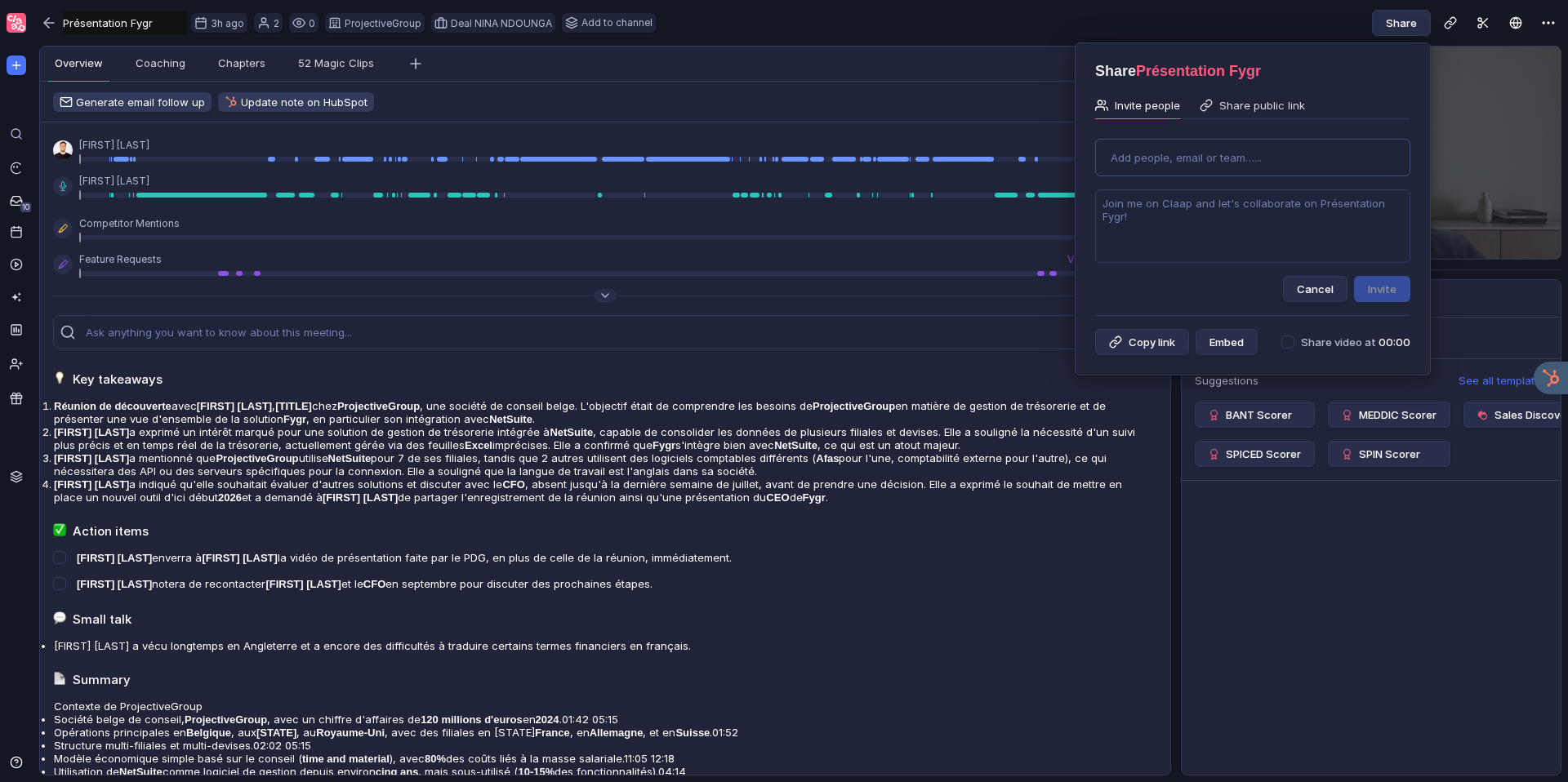paste on "https://app.claap.io/fygr/presentation-fygr-c-s2BJqXMQAh-Ykr7cQnhbnTL" 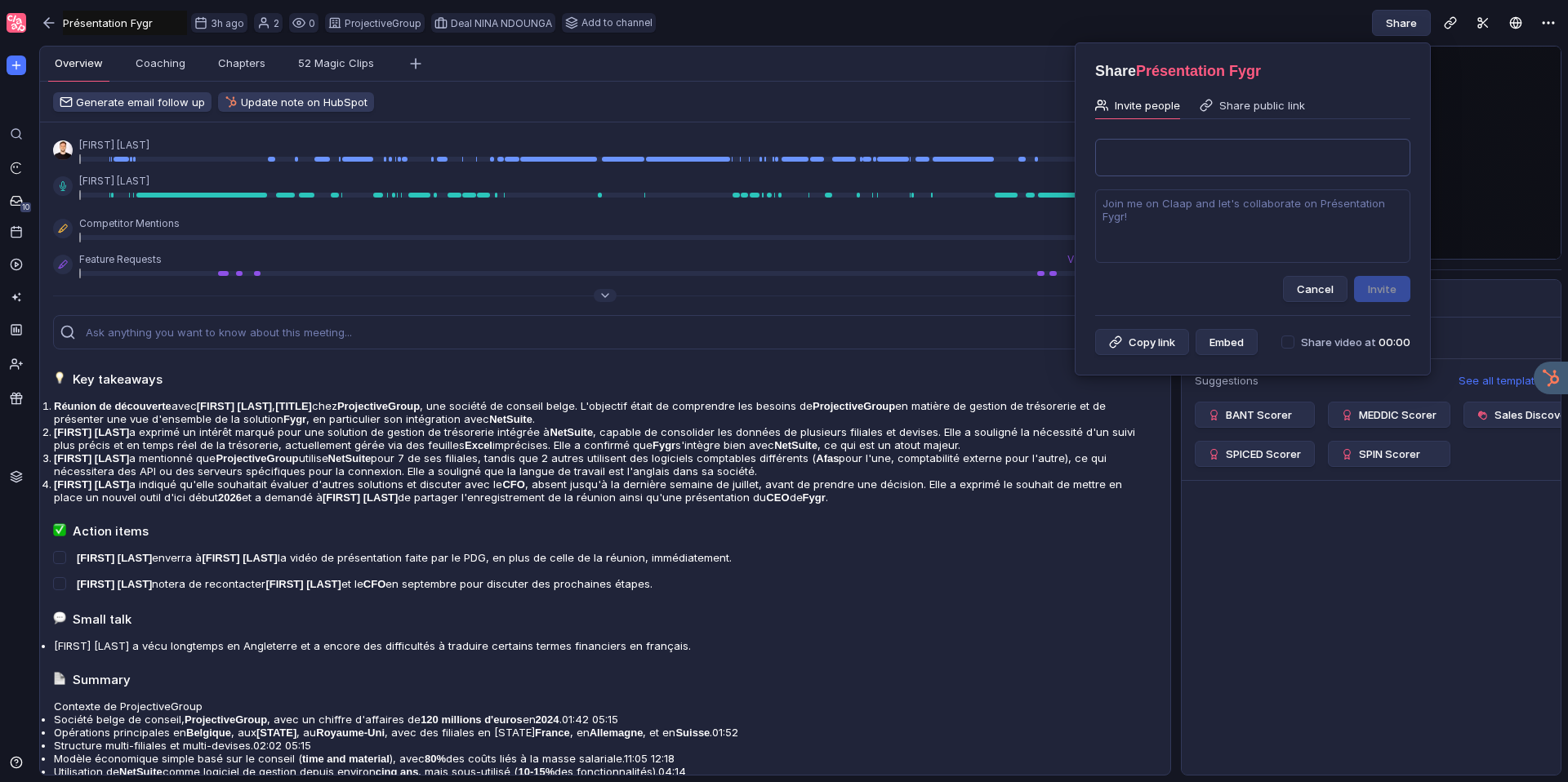 scroll, scrollTop: 0, scrollLeft: 0, axis: both 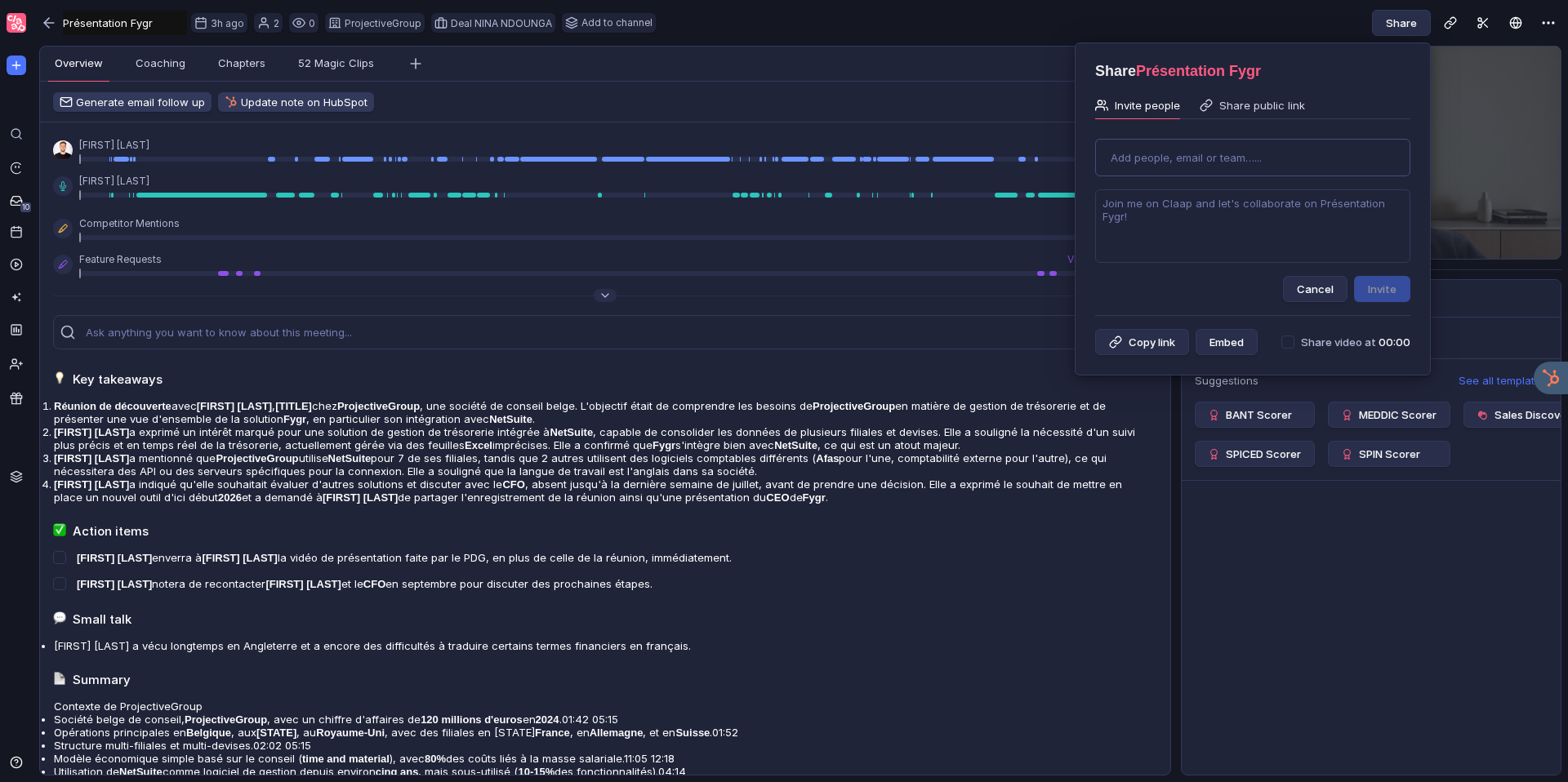 click at bounding box center [784, 391] 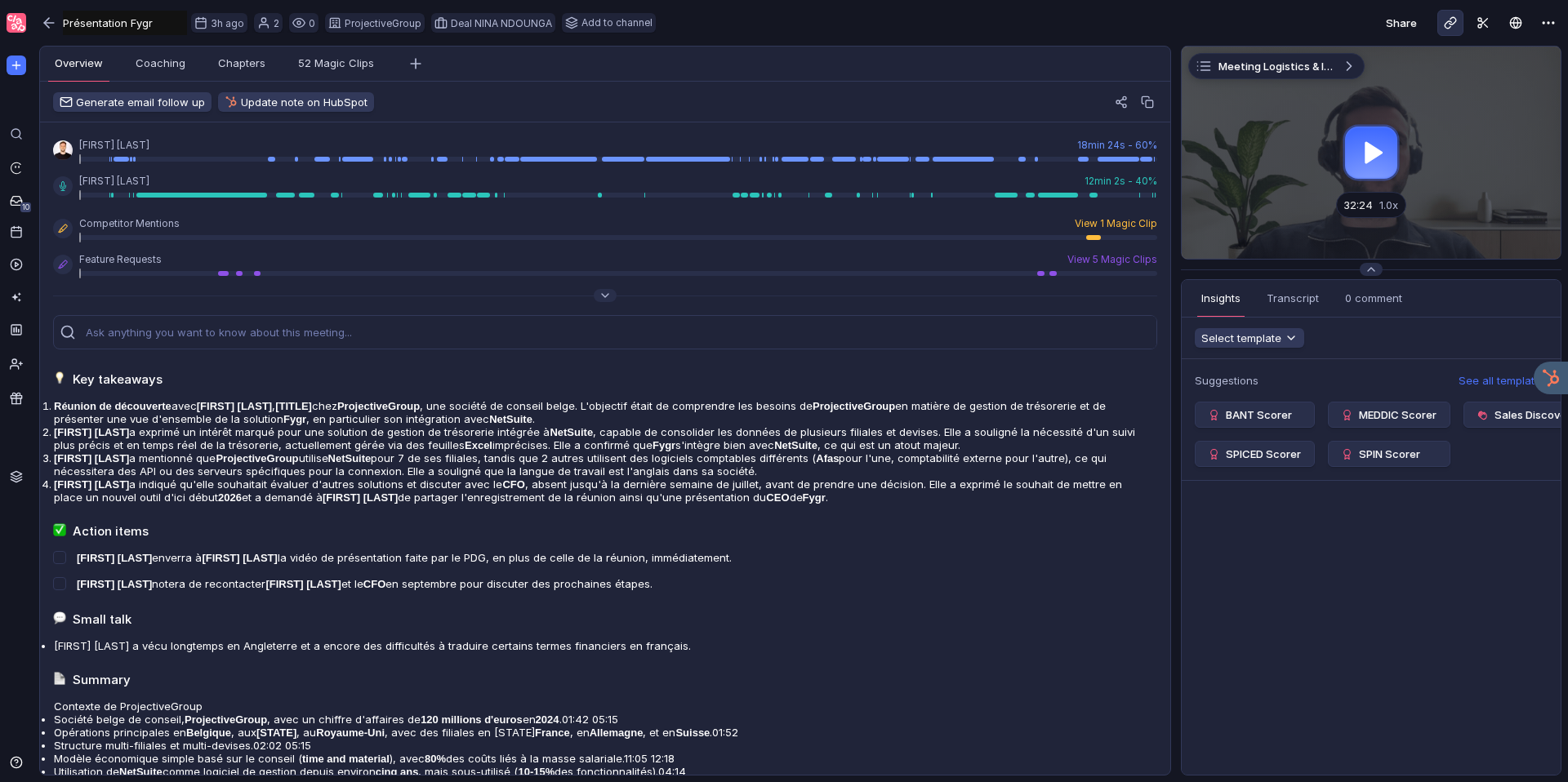 click at bounding box center [1450, 23] 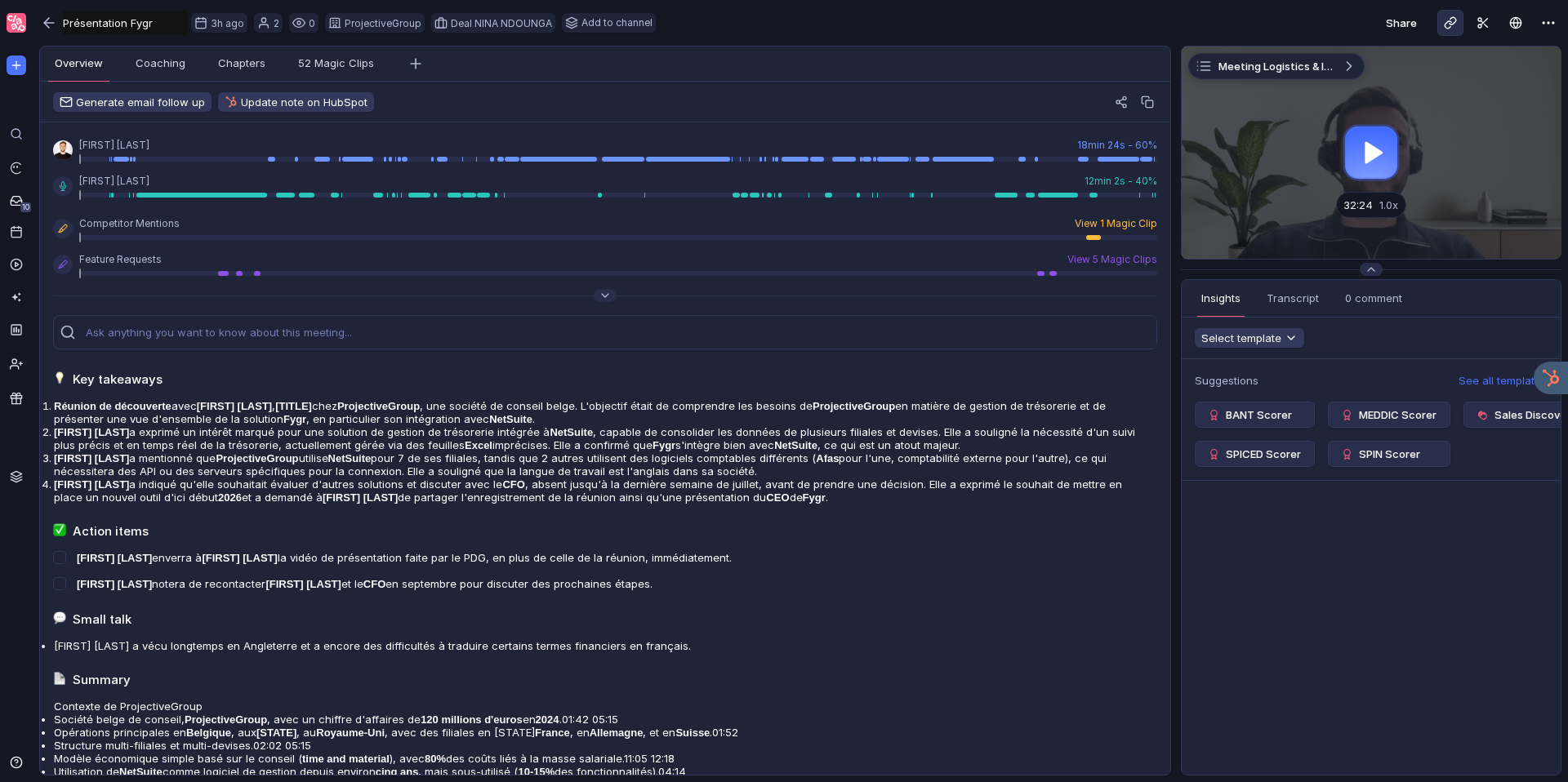 click at bounding box center [1450, 23] 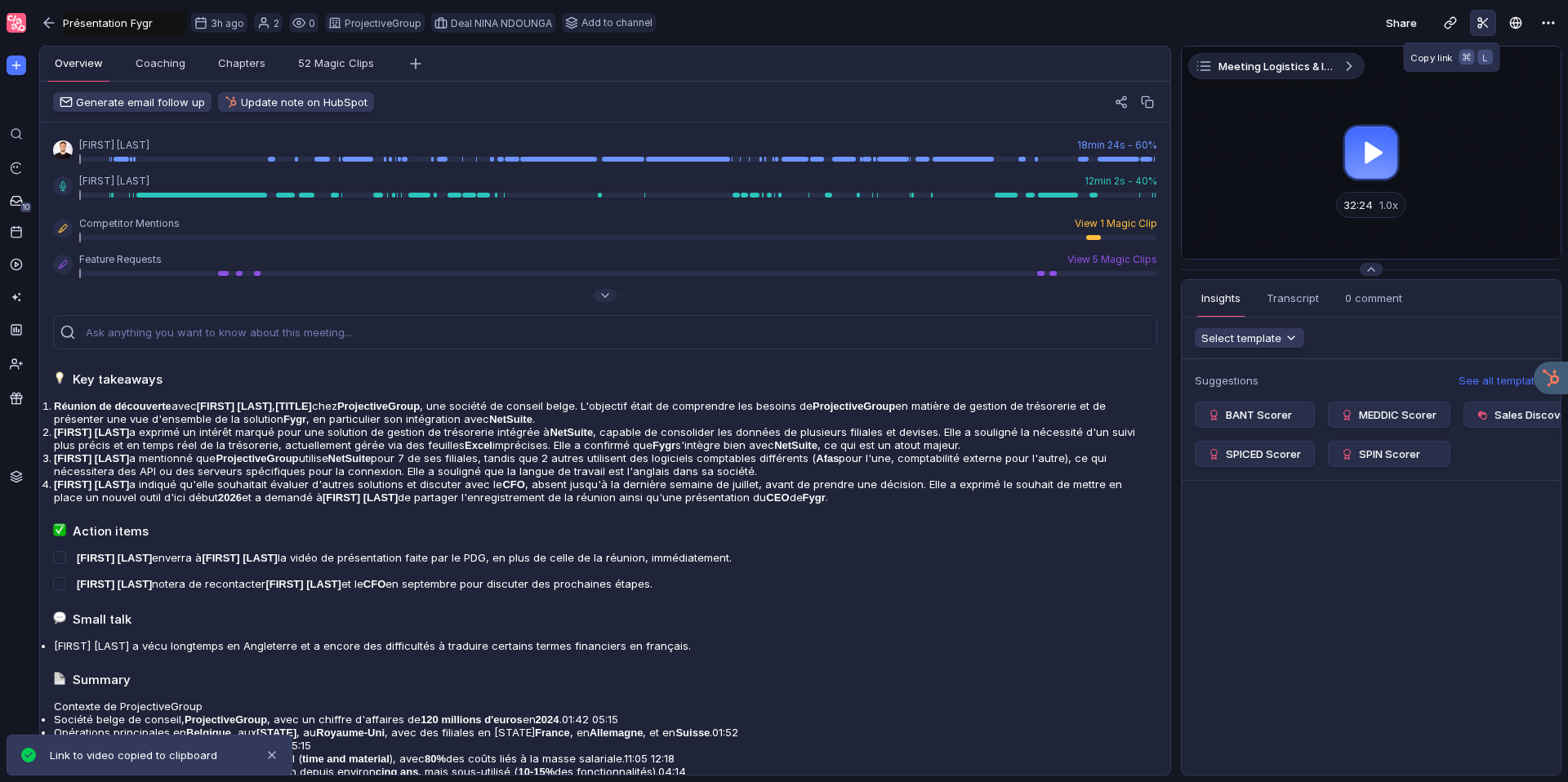 click at bounding box center (1483, 23) 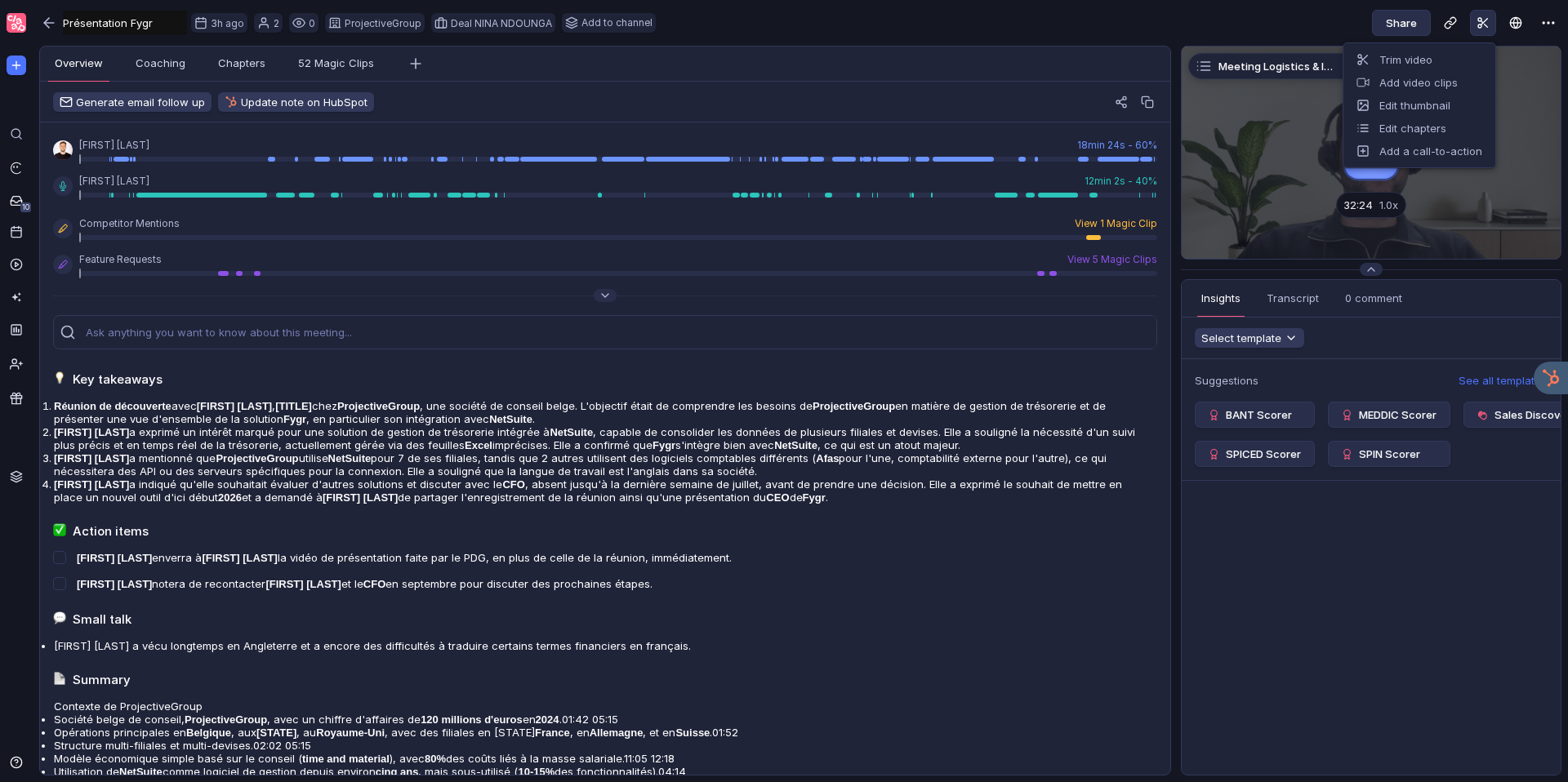 click on "Share" at bounding box center [1401, 23] 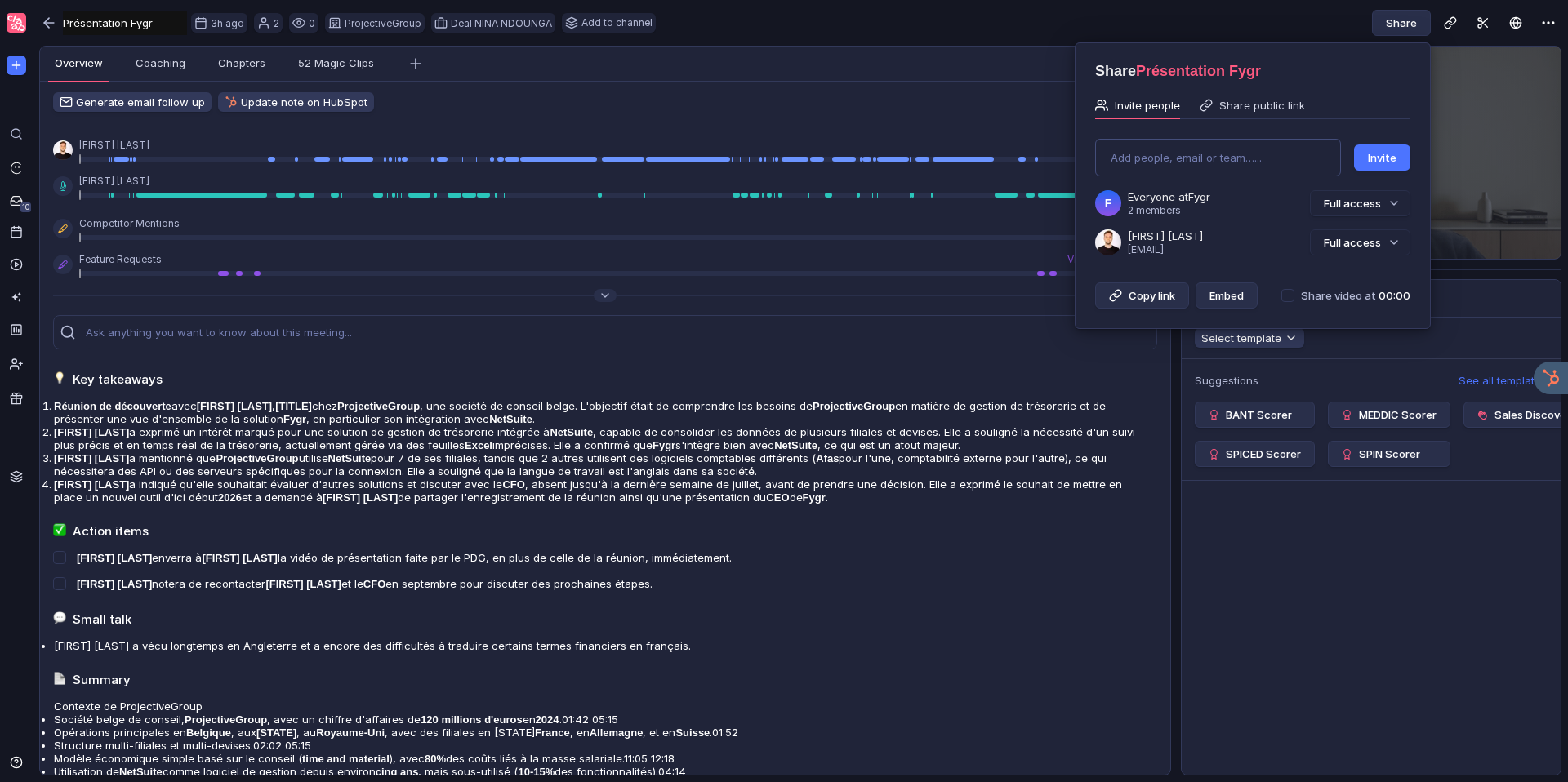 click on "Add people, email or team…..." at bounding box center [1218, 158] 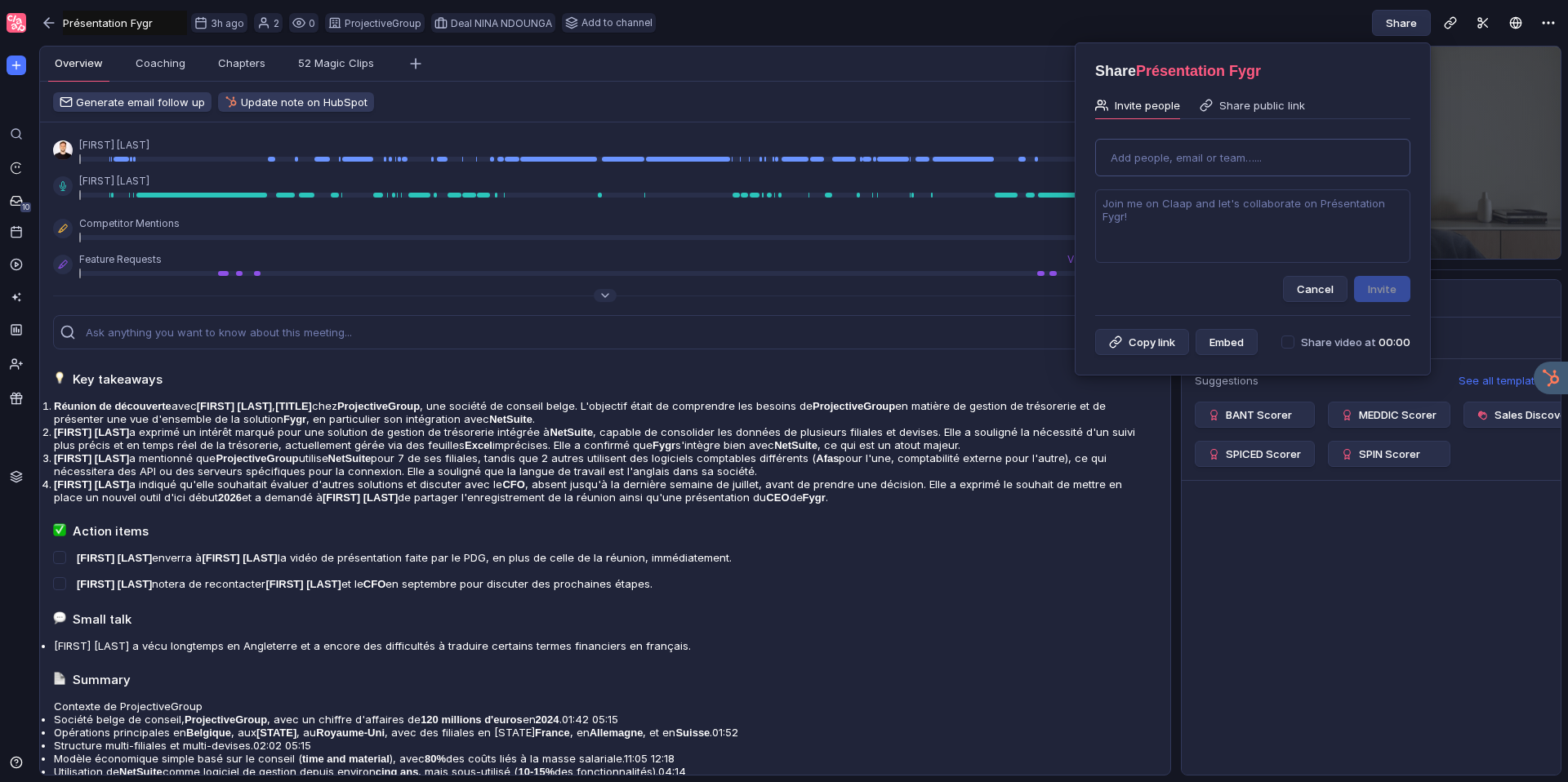 paste on "nina.ndounga@projectivegroup.com" 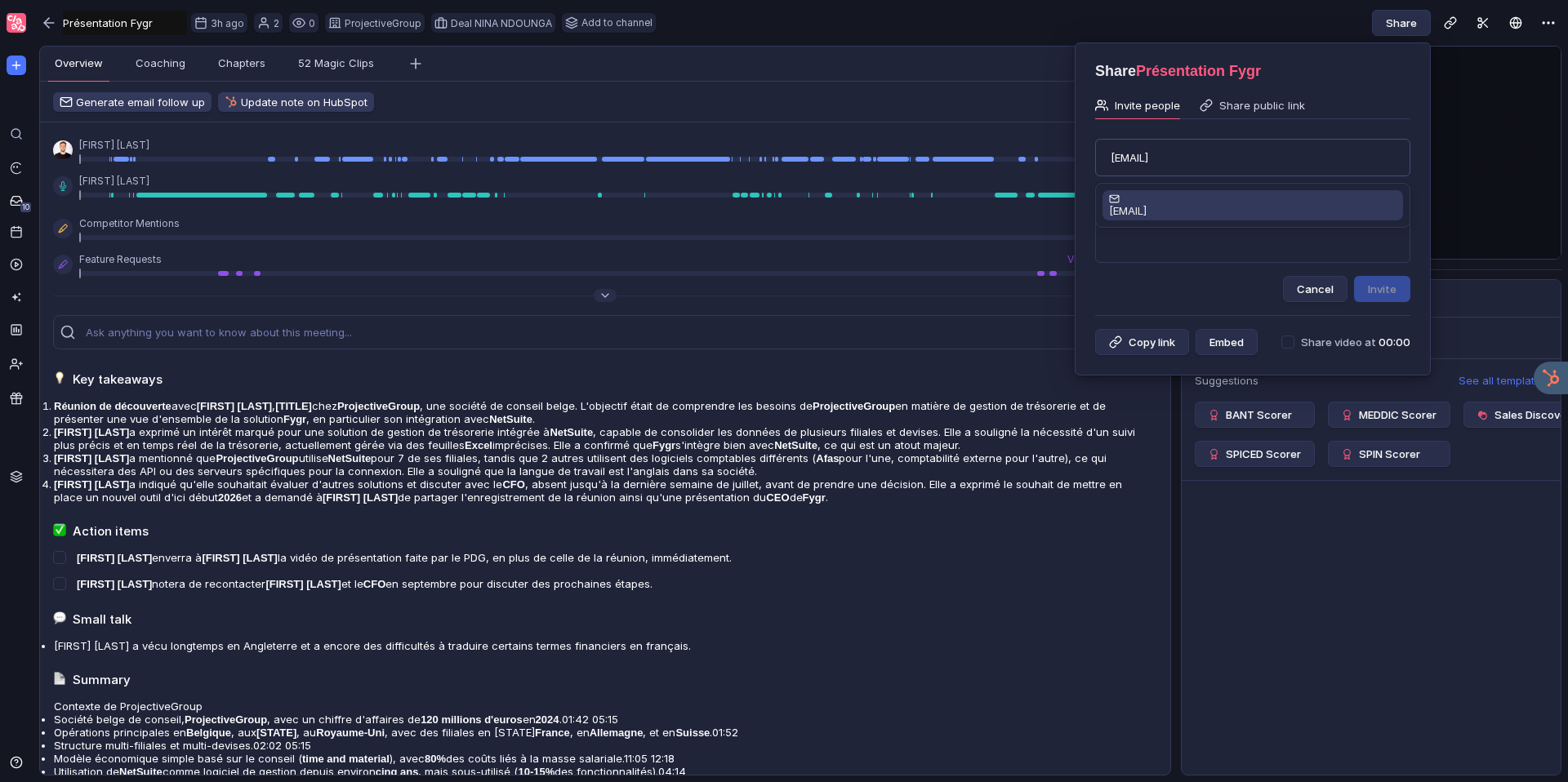 click on "nina.ndounga@projectivegroup.com" at bounding box center [1128, 211] 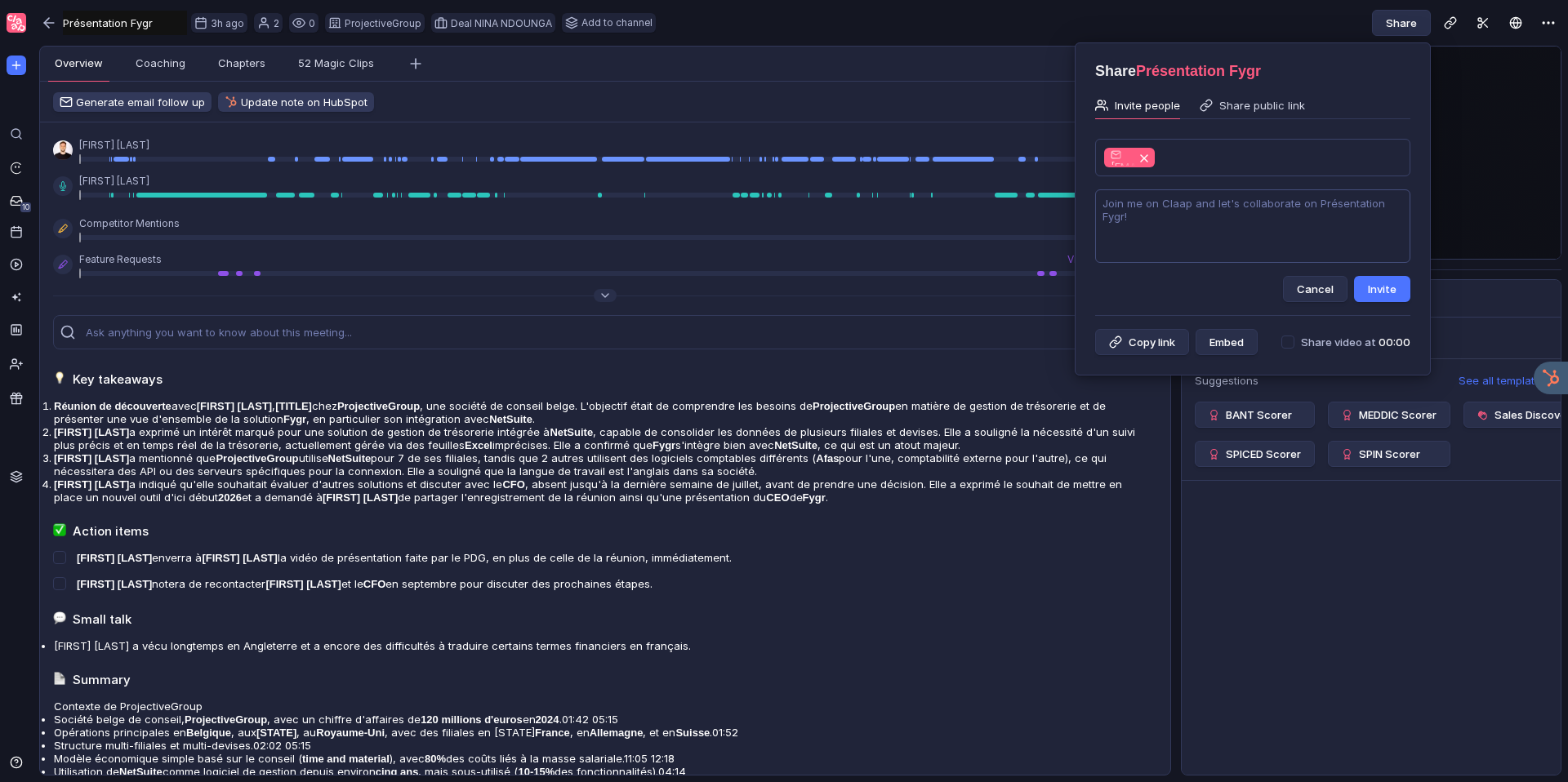 drag, startPoint x: 1183, startPoint y: 213, endPoint x: 1074, endPoint y: 189, distance: 111.61093 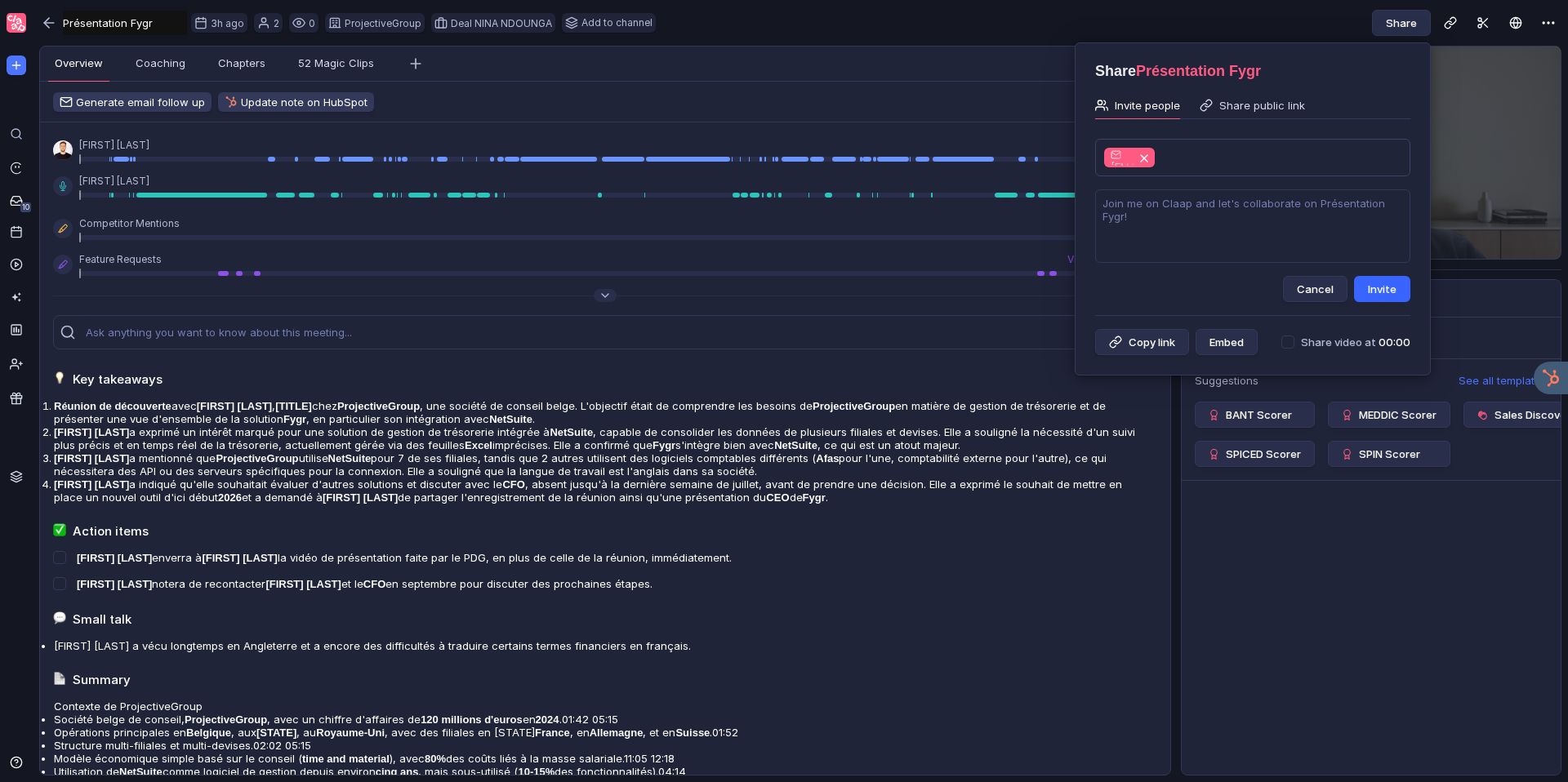 click on "Invite" at bounding box center (1382, 289) 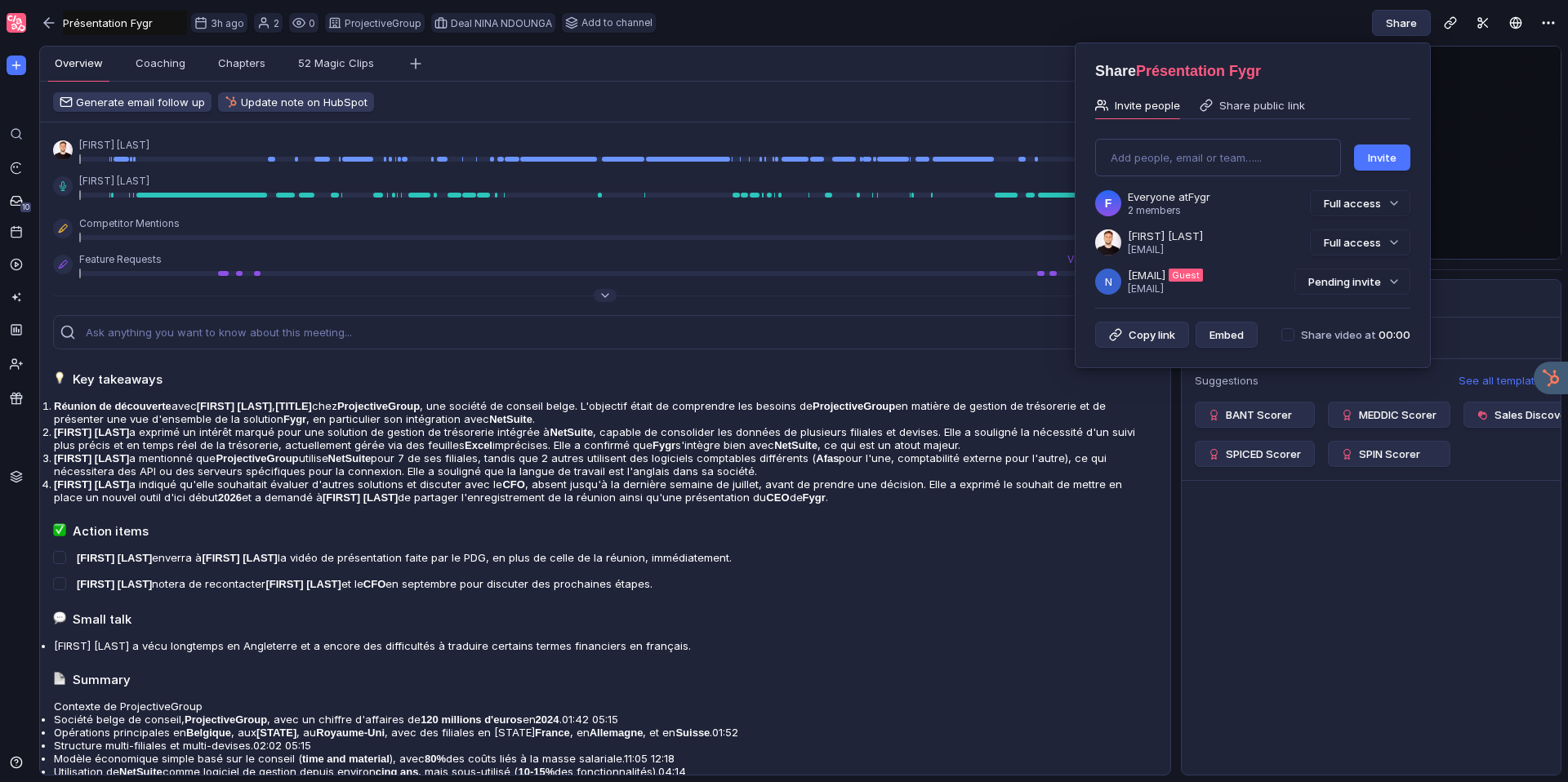 click at bounding box center [784, 391] 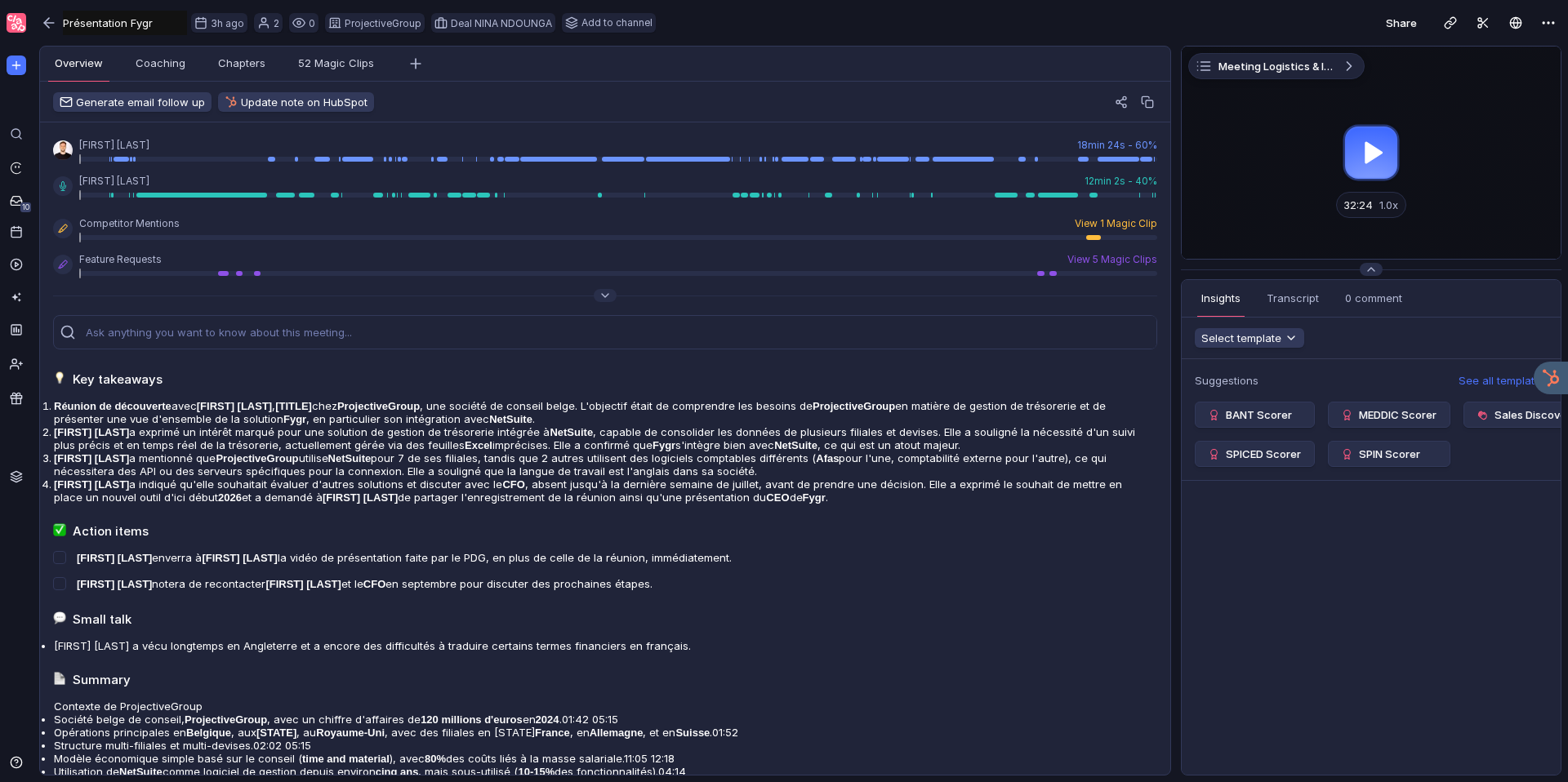 click on "Présentation Fygr" at bounding box center (125, 23) 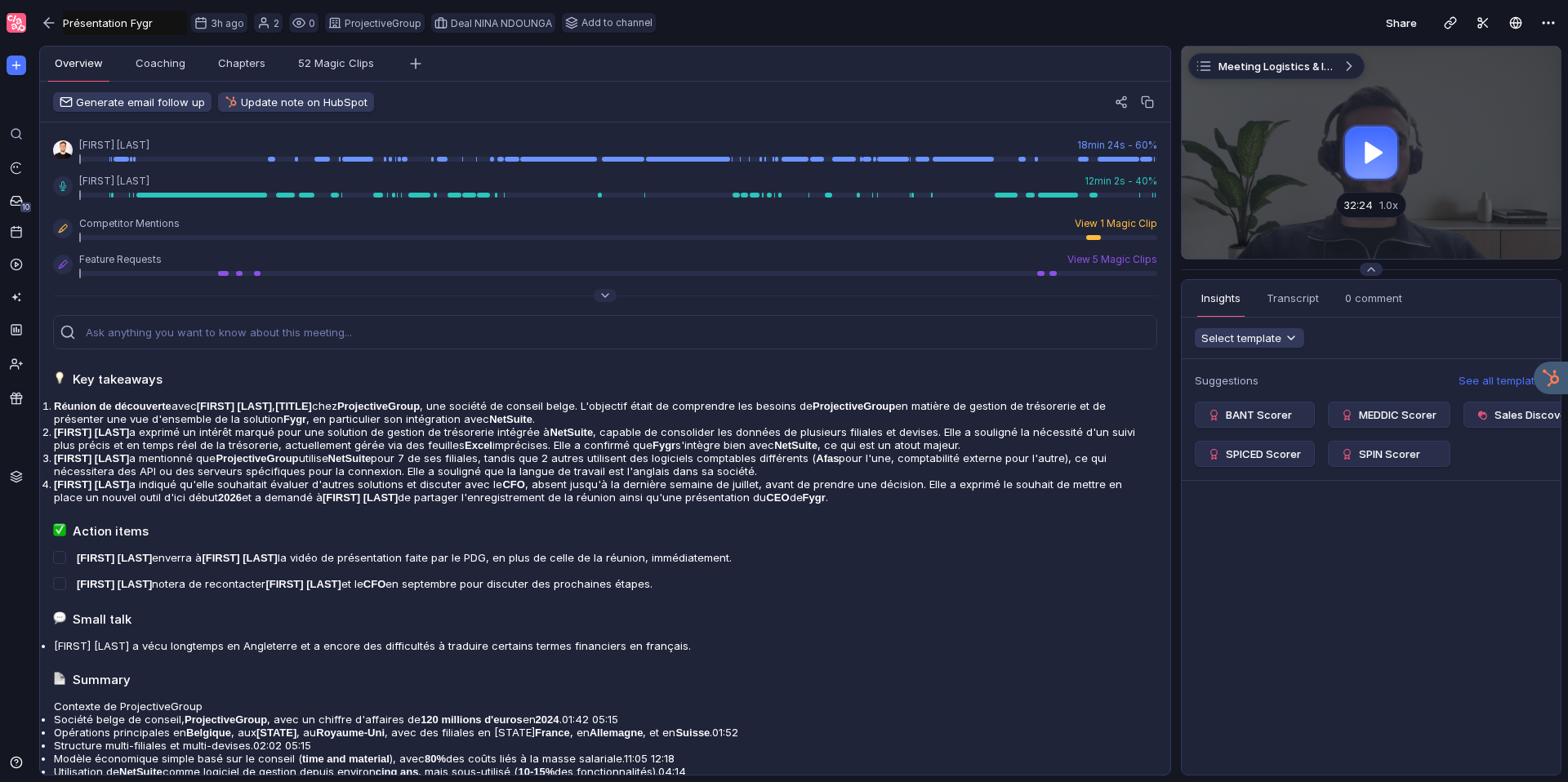 click on "Présentation Fygr Présentation Fygr Untitled 3h ago 2 0 ProjectiveGroup Deal NINA NDOUNGA Add to channel" at bounding box center [347, 23] 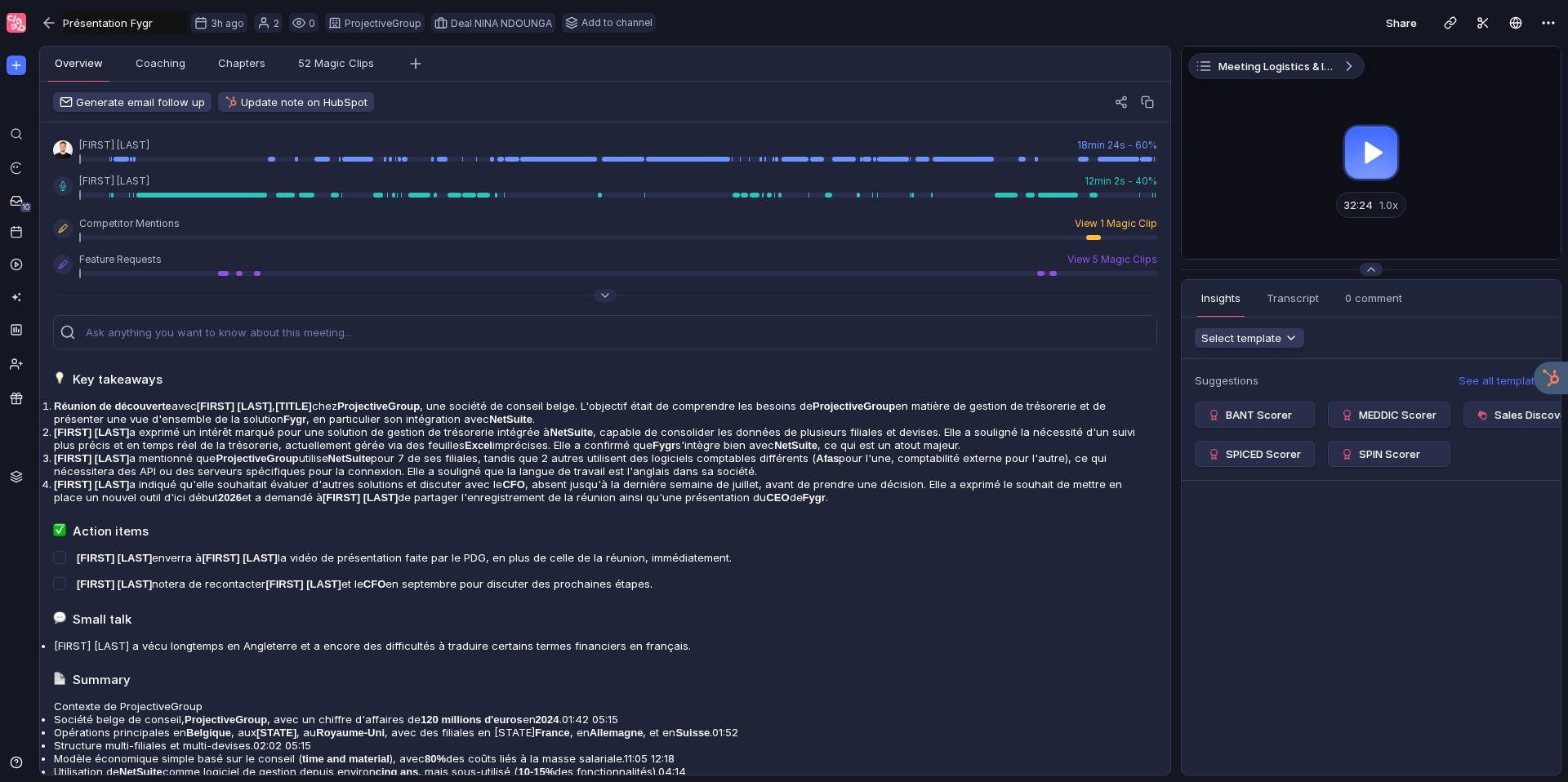 click on "Présentation Fygr" at bounding box center [125, 23] 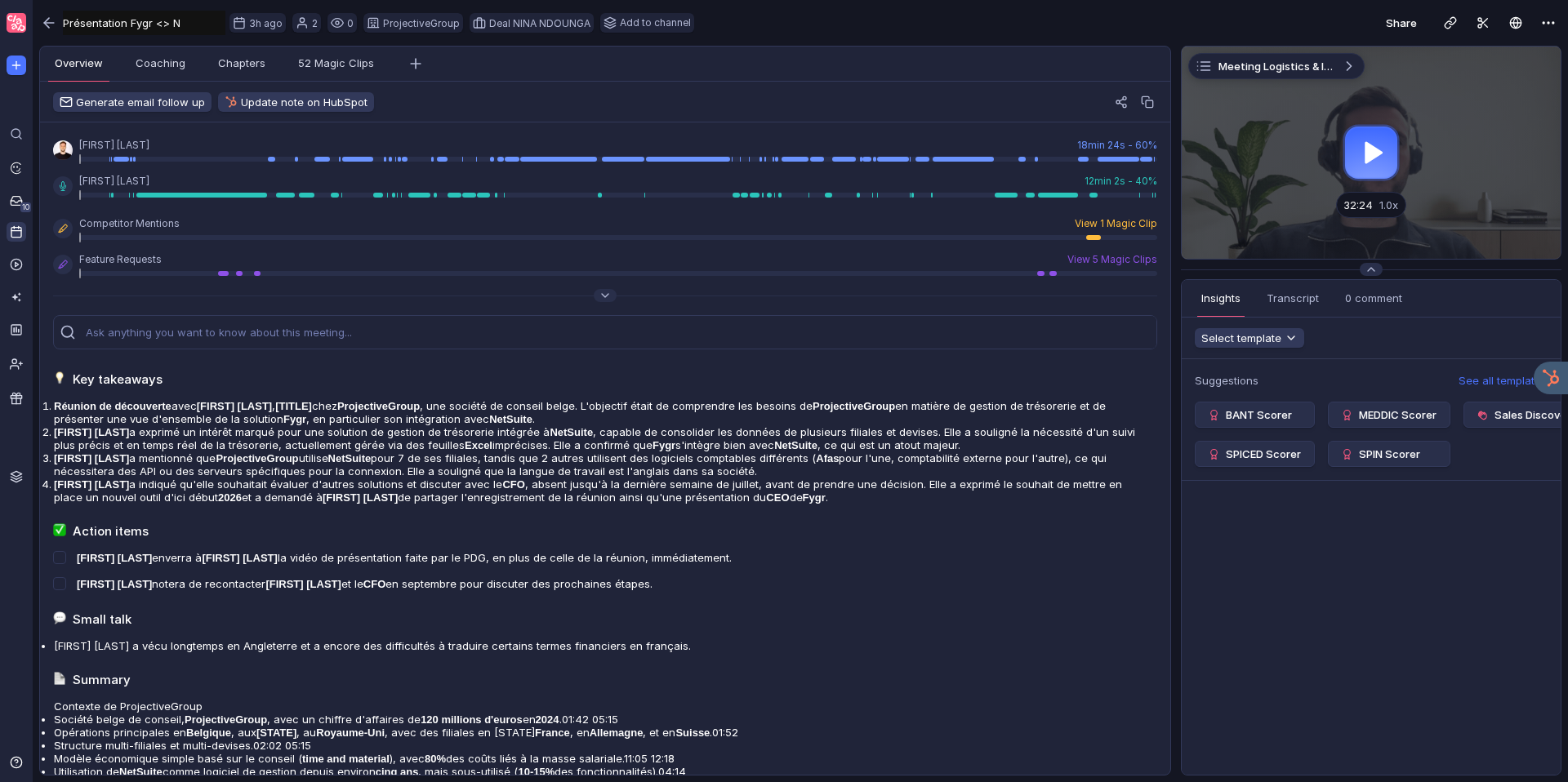 type on "Présentation Fygr <> N" 